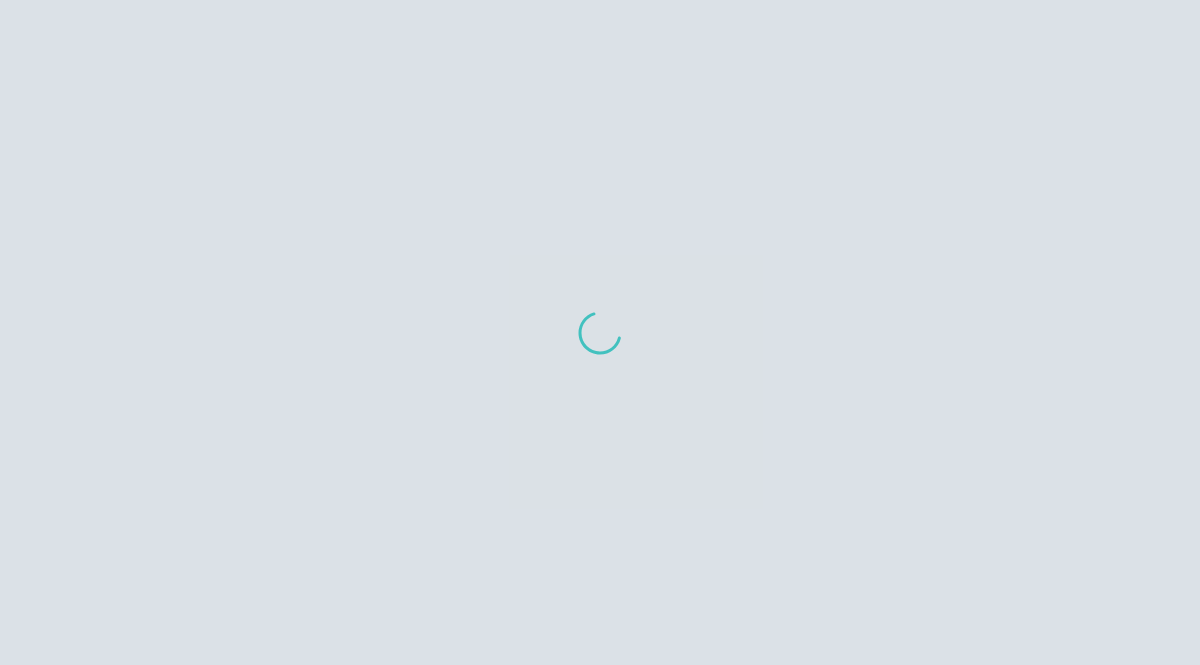 scroll, scrollTop: 0, scrollLeft: 0, axis: both 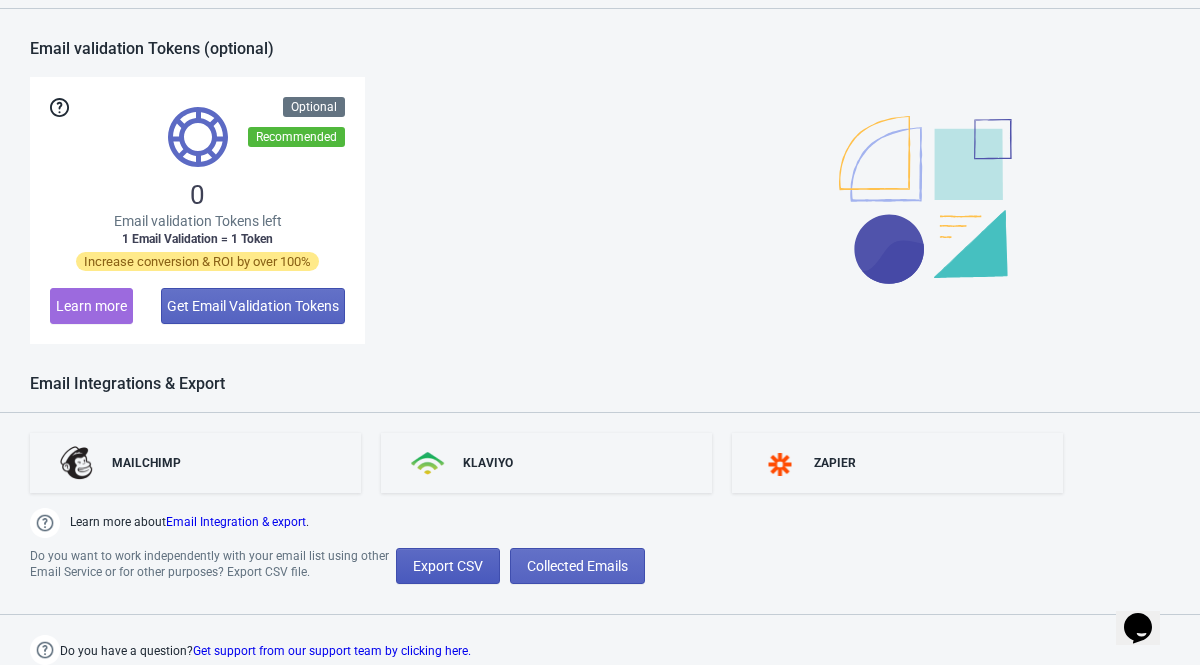 click on "Export CSV" at bounding box center [448, 566] 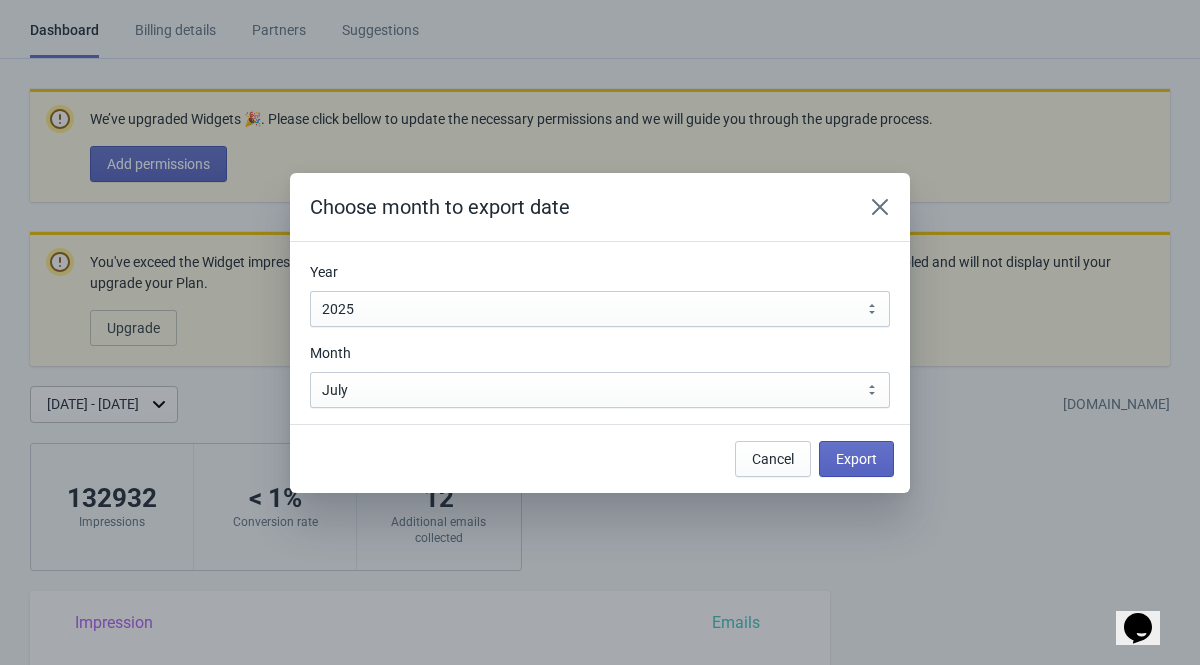 scroll, scrollTop: 0, scrollLeft: 0, axis: both 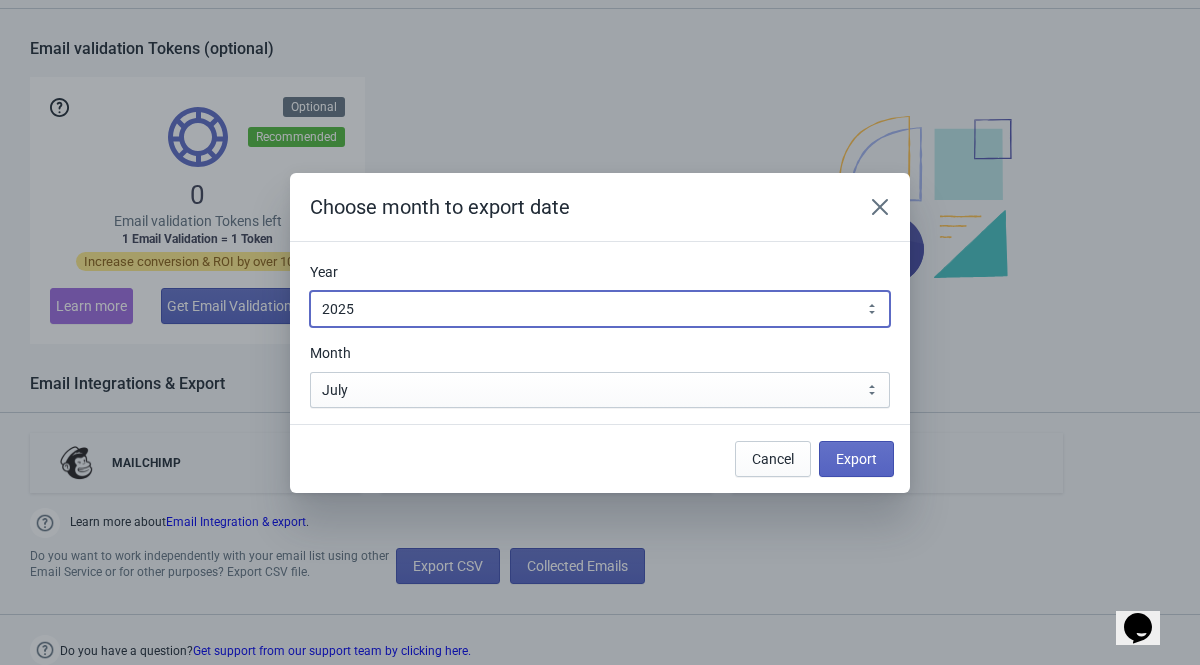 click on "2010 2011 2012 2013 2014 2015 2016 2017 2018 2019 2020 2021 2022 2023 2024 2025 2026 2027 2028 2029 2030" at bounding box center (600, 309) 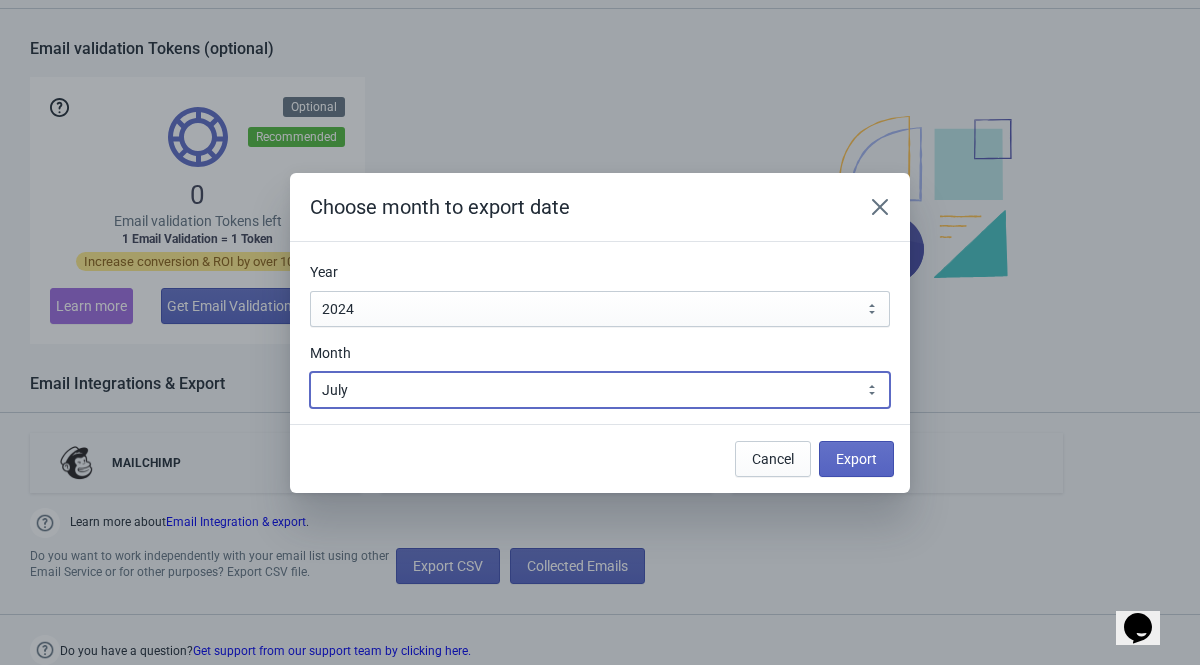 click on "January February March April May June July August September October November December" at bounding box center [600, 390] 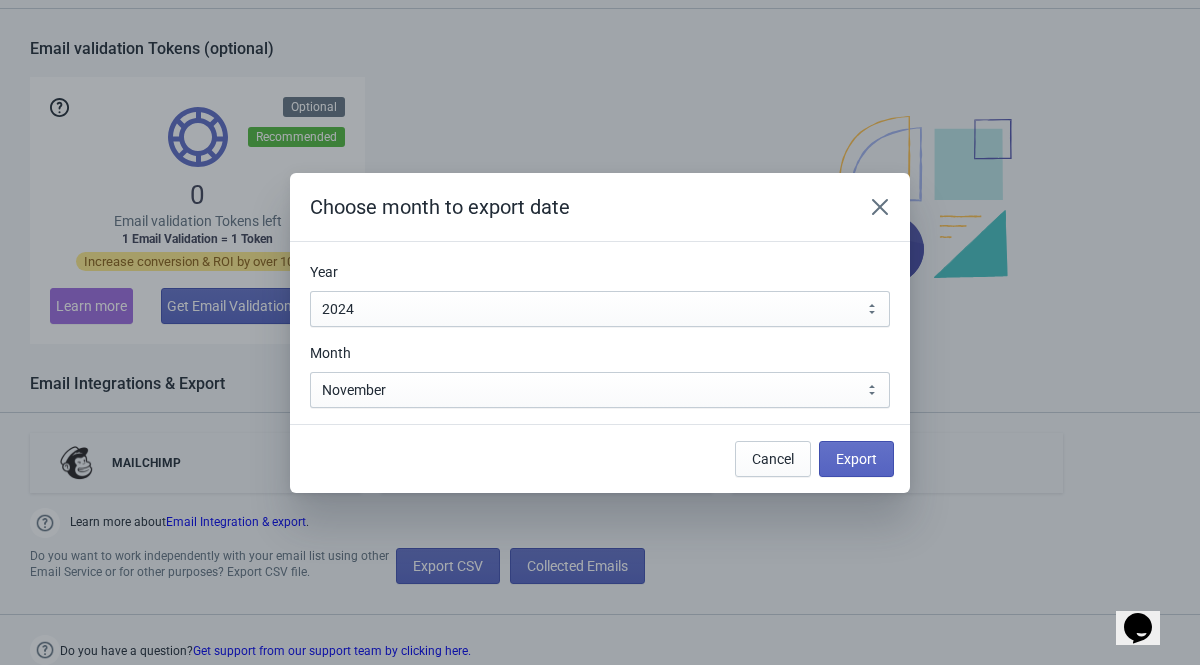 click on "Choose month to export date Year [DATE] 2011 2012 2013 2014 2015 2016 2017 2018 2019 2020 2021 2022 2023 2024 2025 2026 2027 2028 2029 2030 2024 Month January February March April May June July August September October November December November Cancel Export" at bounding box center [600, 333] 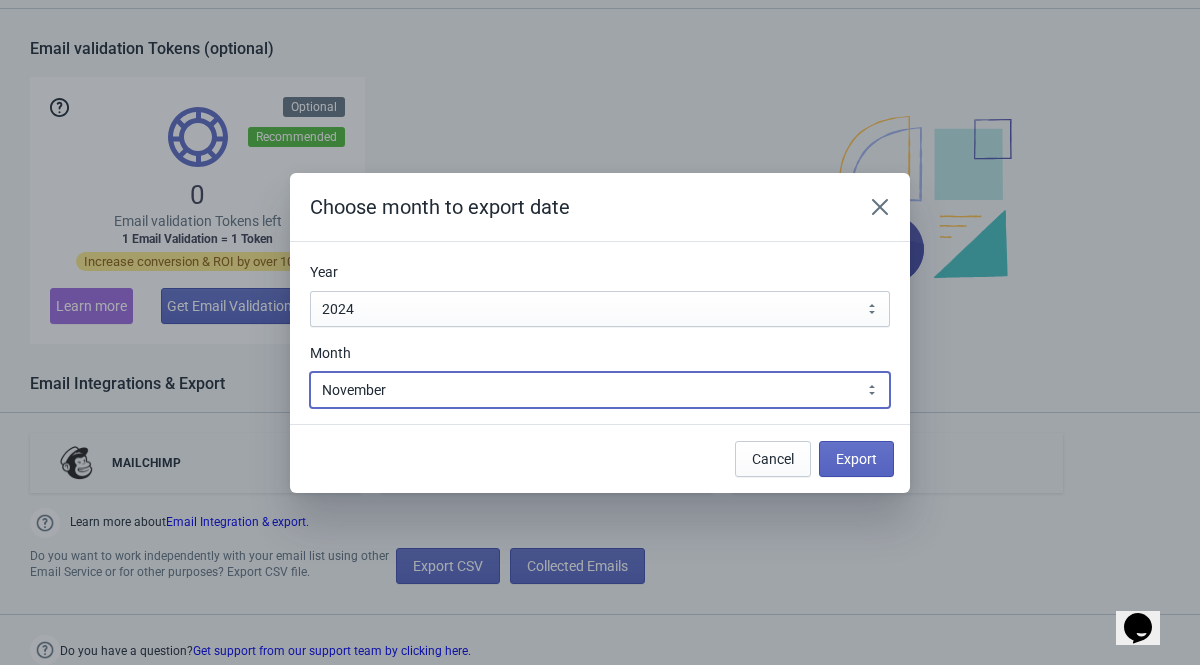 click on "January February March April May June July August September October November December" at bounding box center (600, 390) 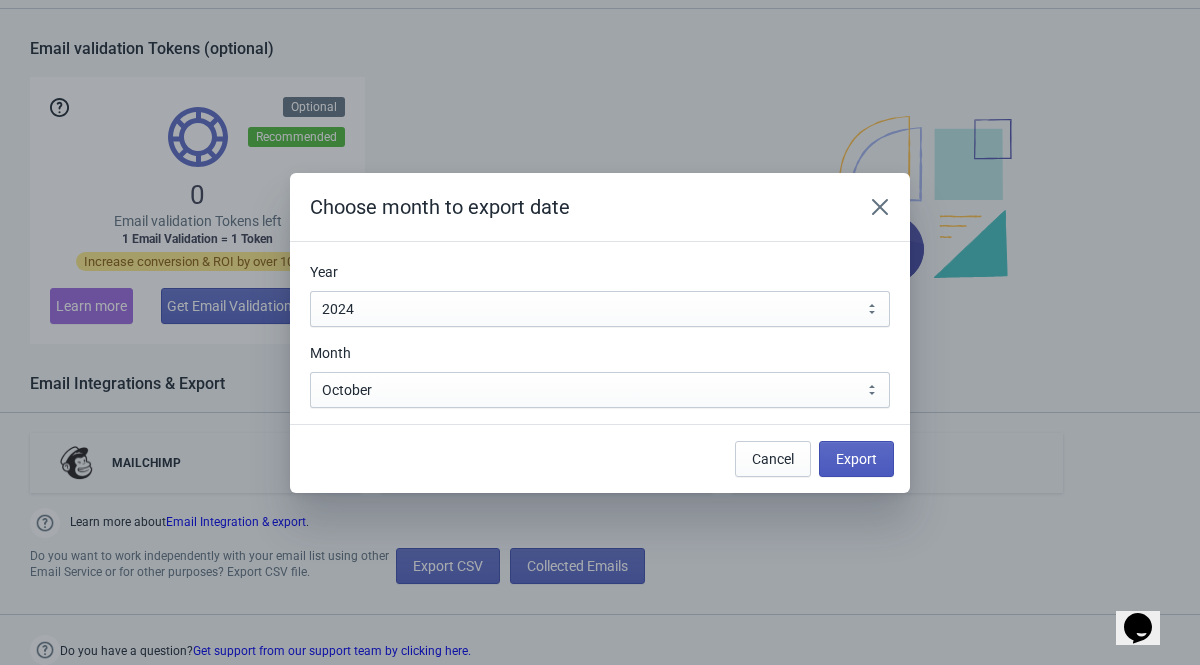 click on "Export" at bounding box center (856, 459) 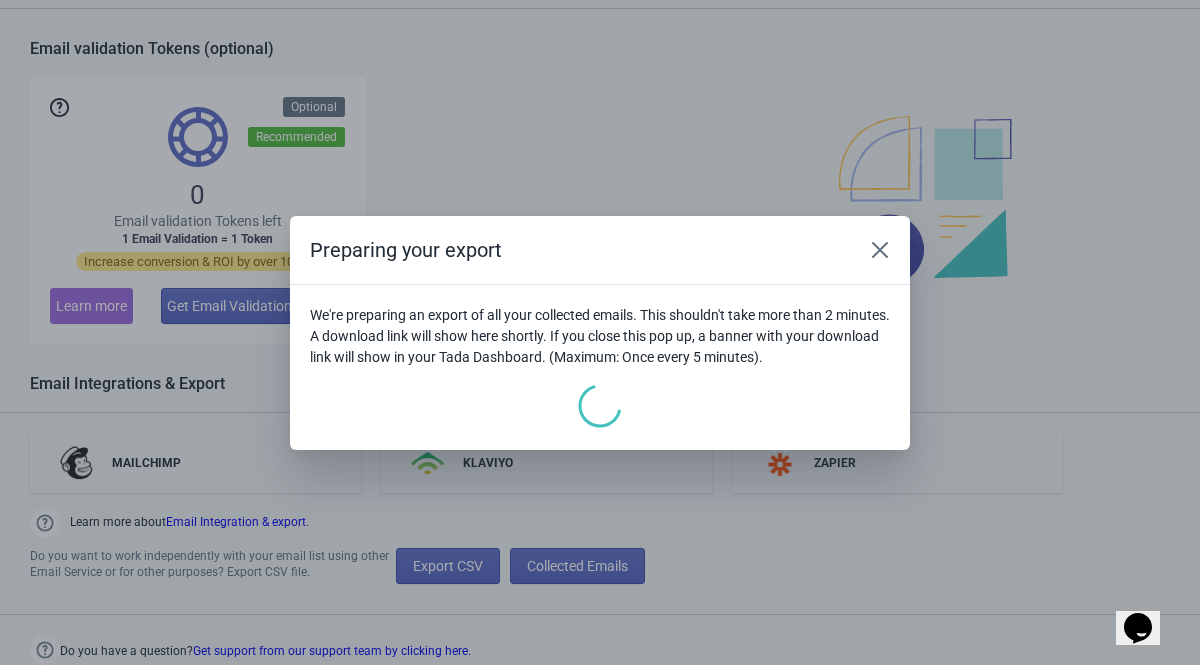 scroll, scrollTop: 0, scrollLeft: 0, axis: both 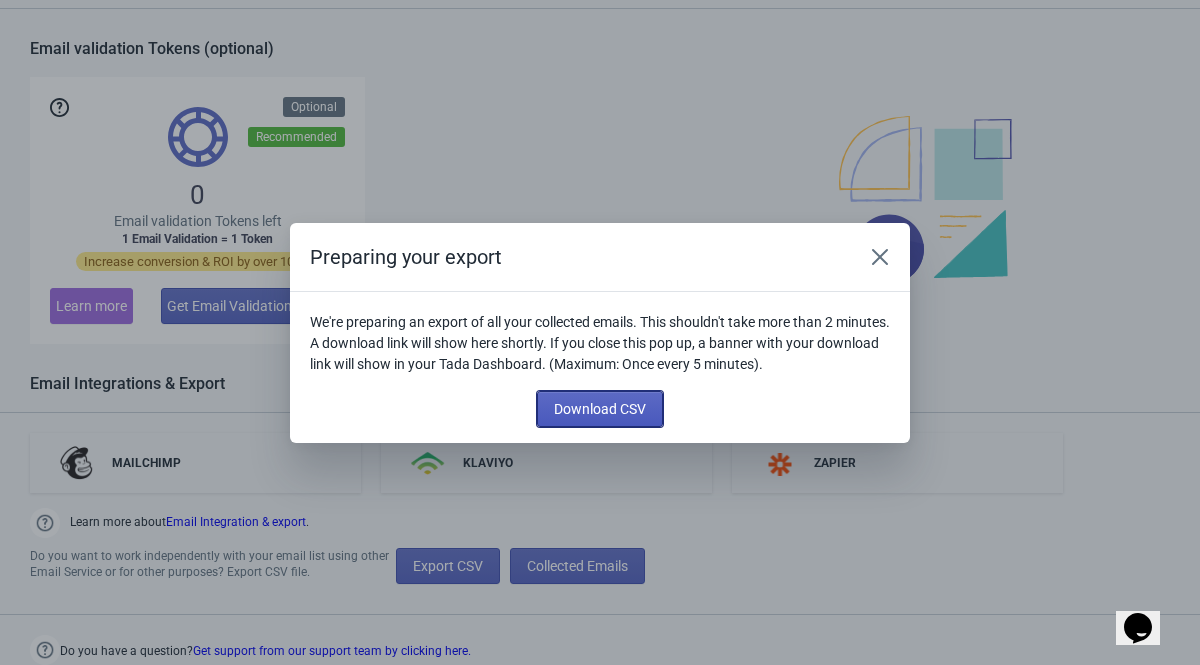 click on "Download CSV" at bounding box center (600, 409) 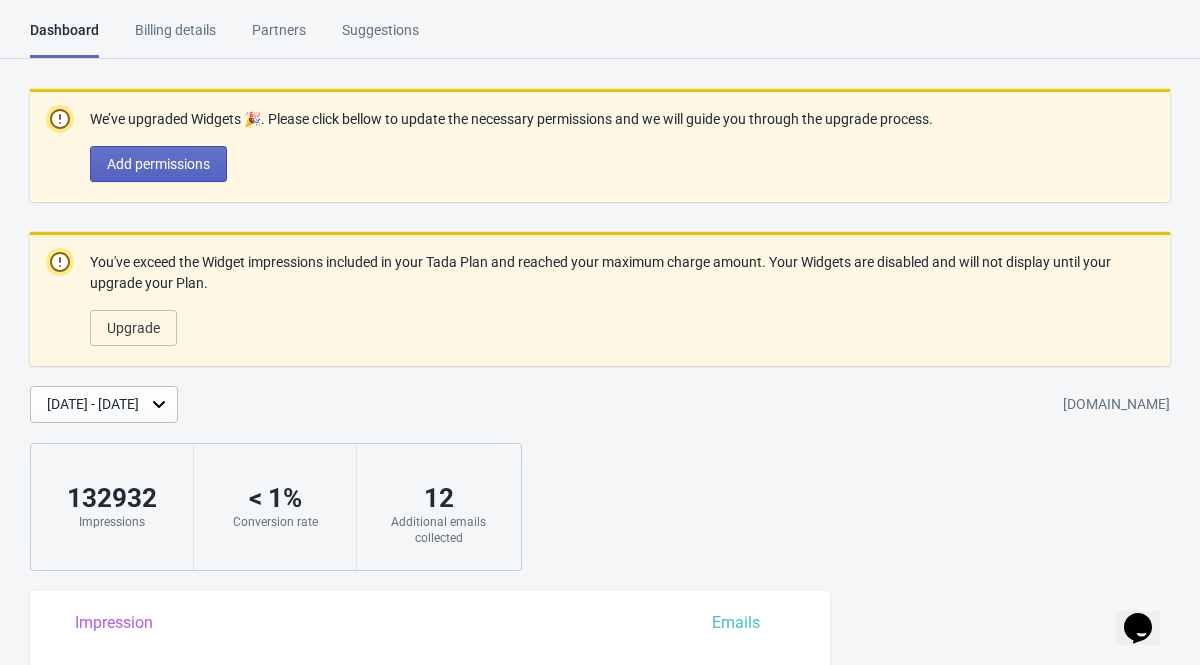 scroll, scrollTop: 1762, scrollLeft: 0, axis: vertical 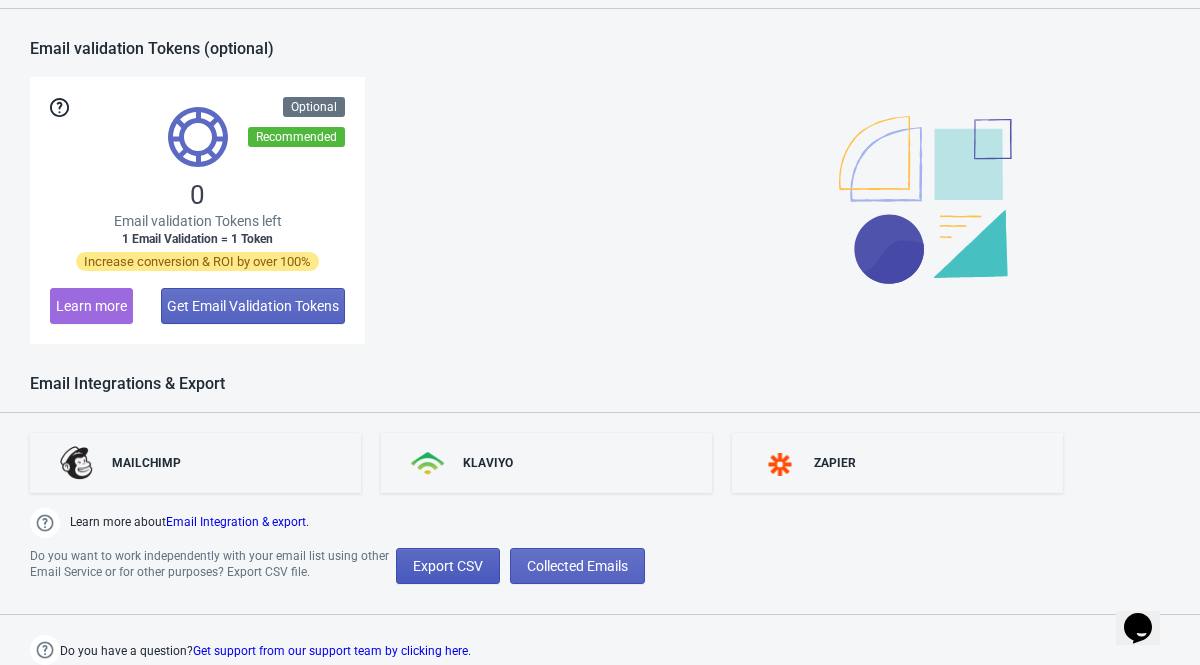 click on "Export CSV" at bounding box center [448, 566] 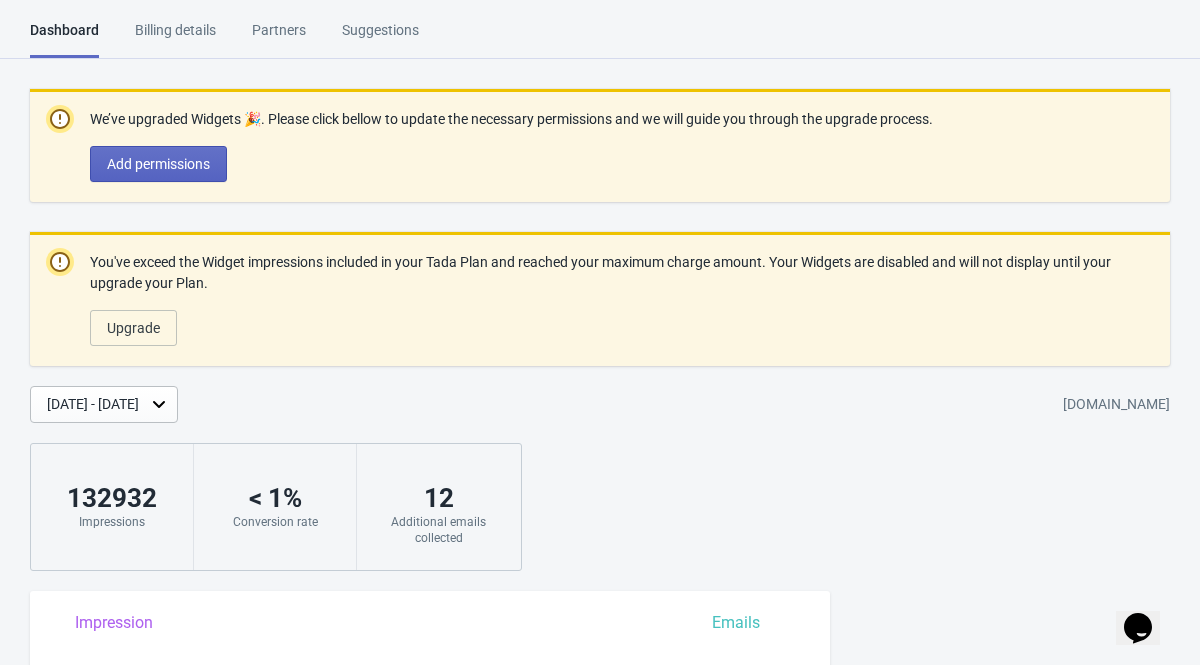 scroll, scrollTop: 1762, scrollLeft: 0, axis: vertical 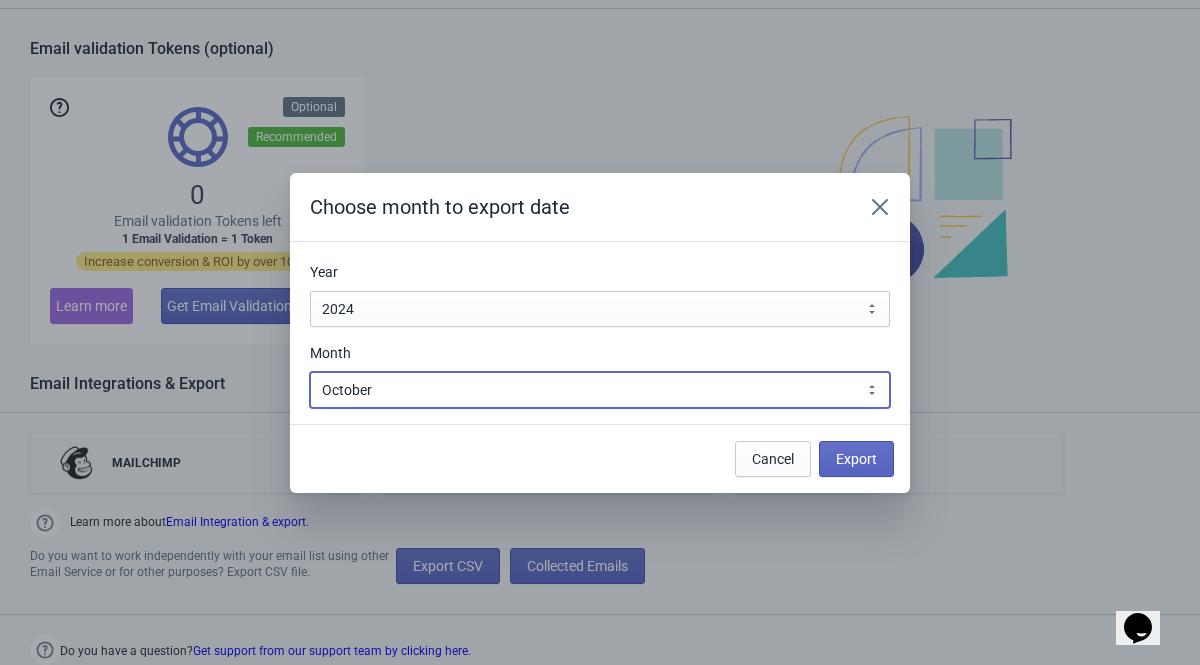 click on "January February March April May June July August September October November December" at bounding box center [600, 390] 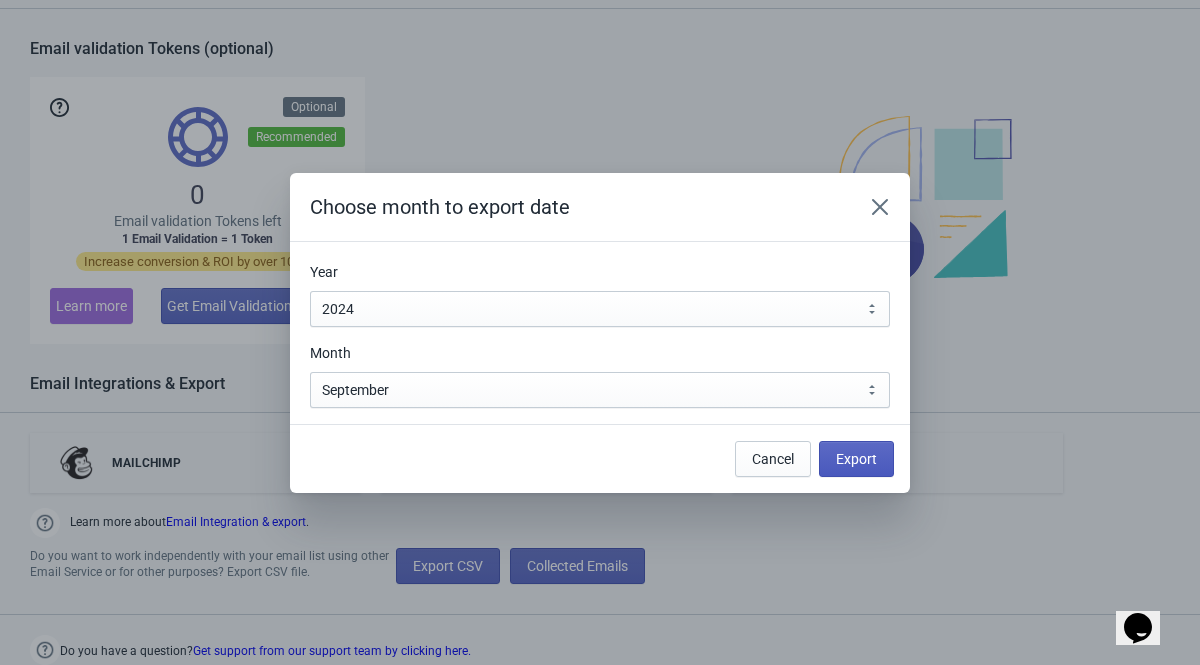 click on "Export" at bounding box center (856, 459) 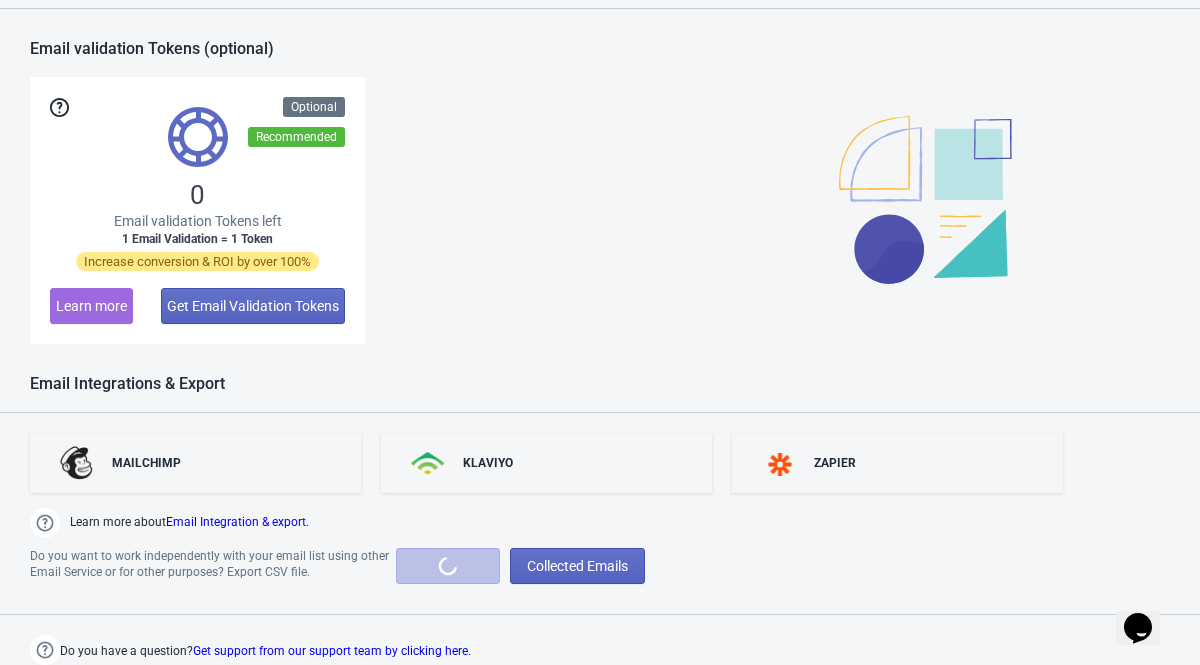 scroll, scrollTop: 0, scrollLeft: 0, axis: both 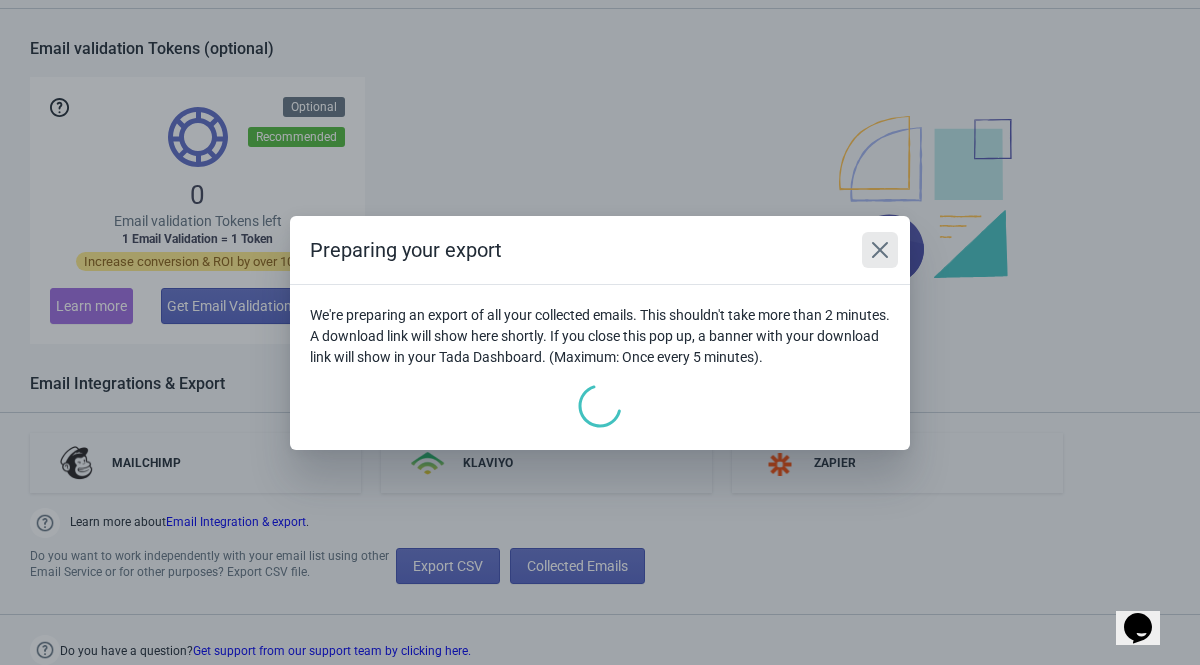 click 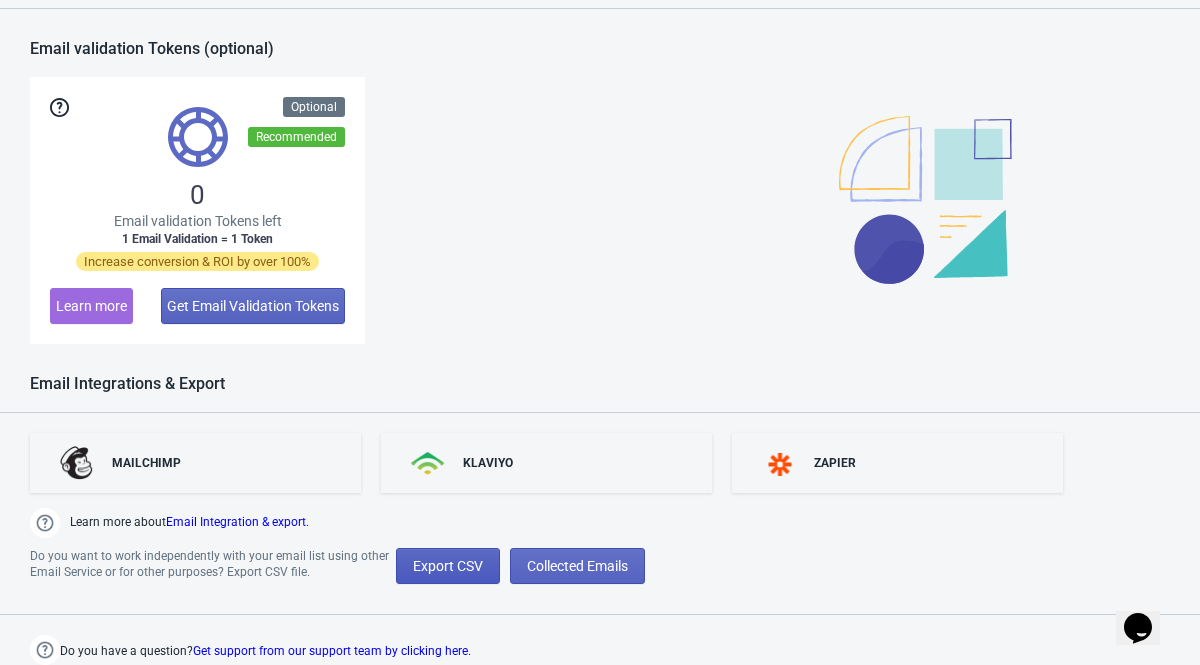 click on "Export CSV" at bounding box center (448, 566) 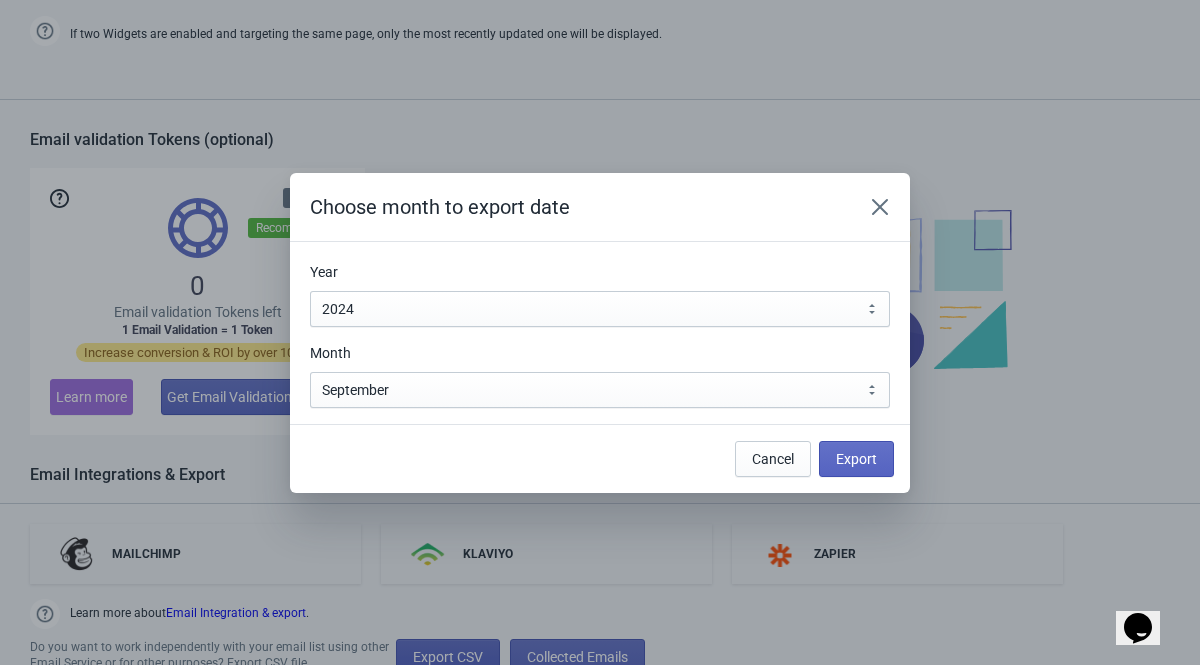 scroll, scrollTop: 0, scrollLeft: 0, axis: both 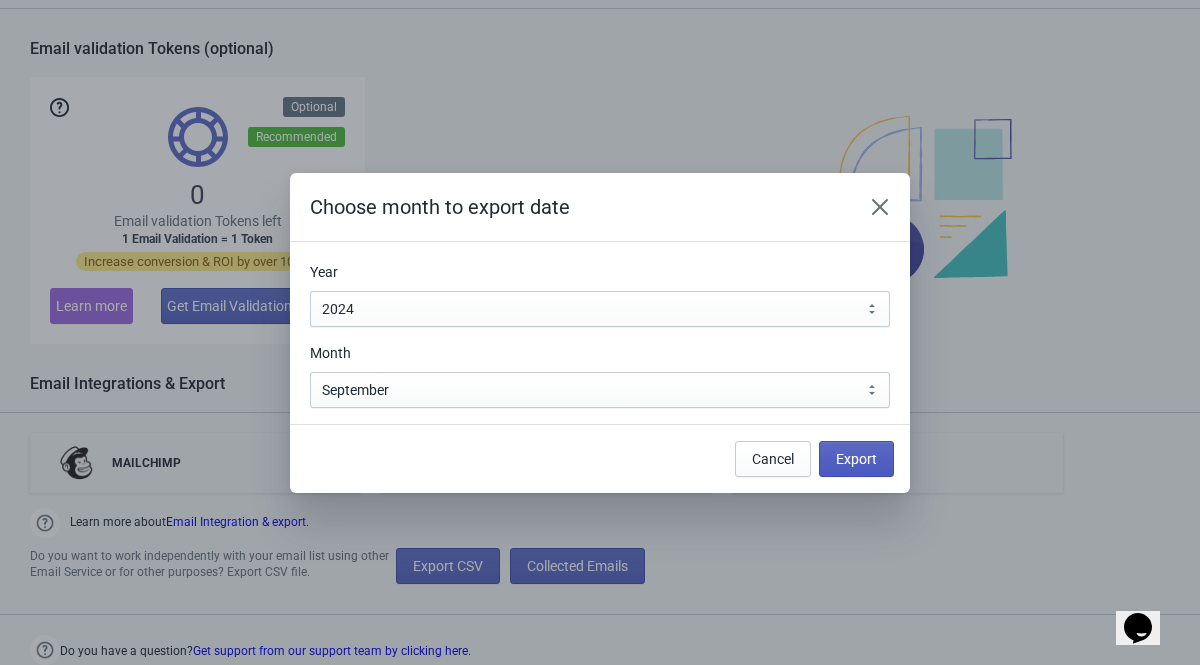 click on "Export" at bounding box center (856, 459) 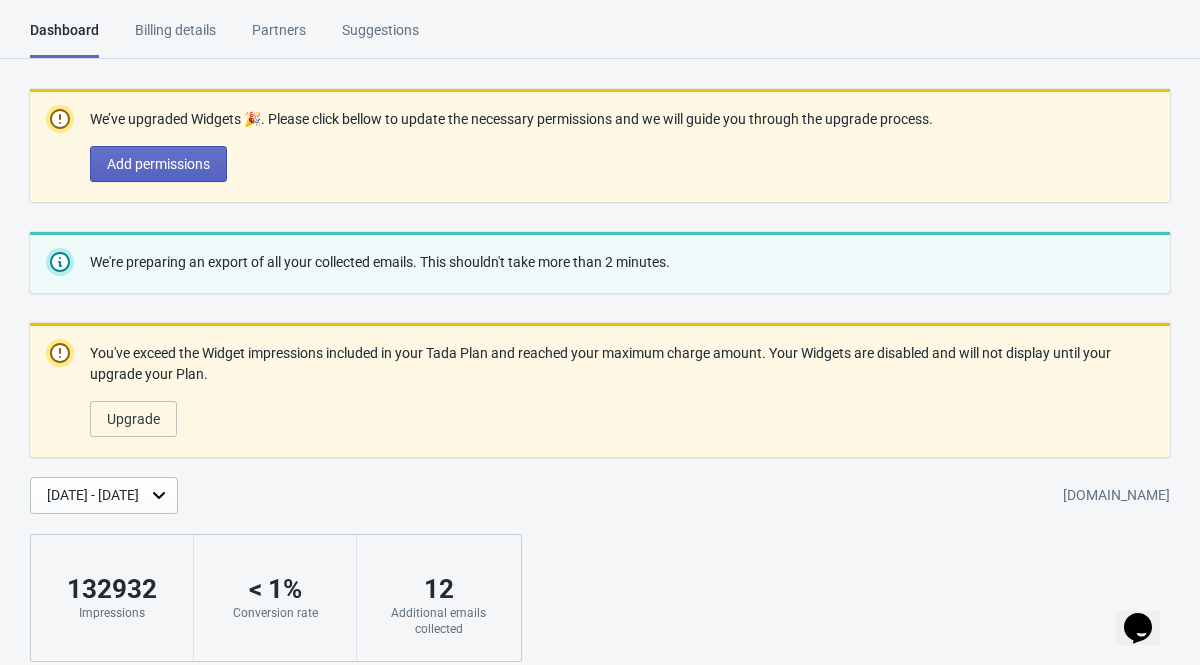 scroll, scrollTop: 1853, scrollLeft: 0, axis: vertical 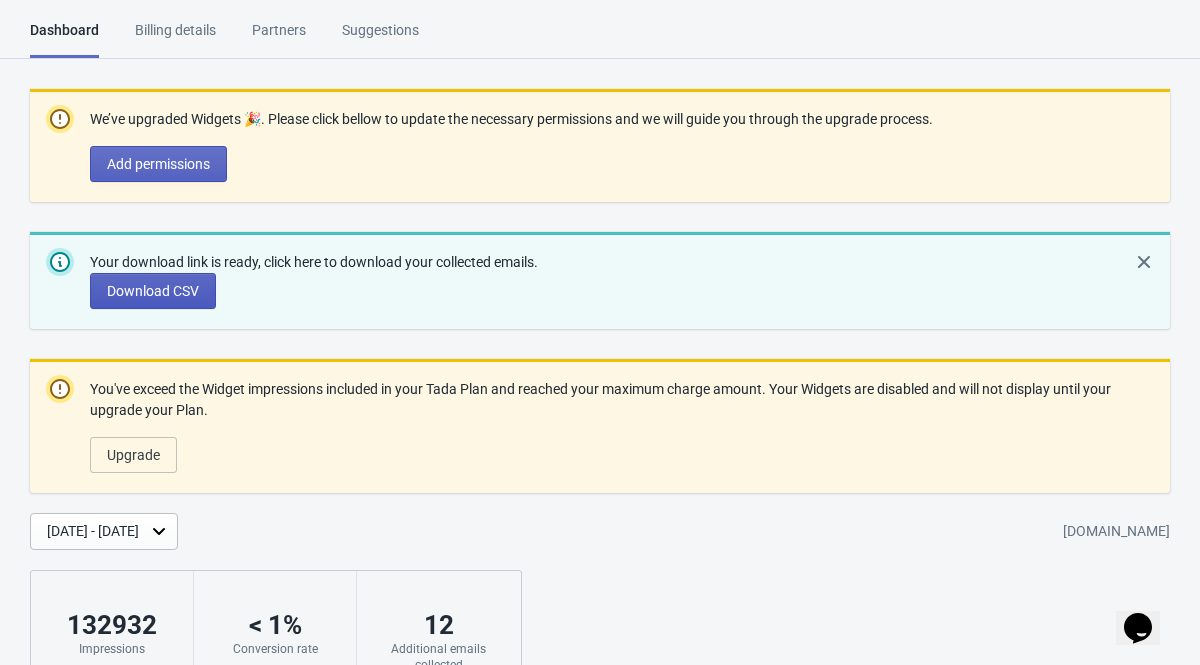 click on "Download CSV" at bounding box center [153, 291] 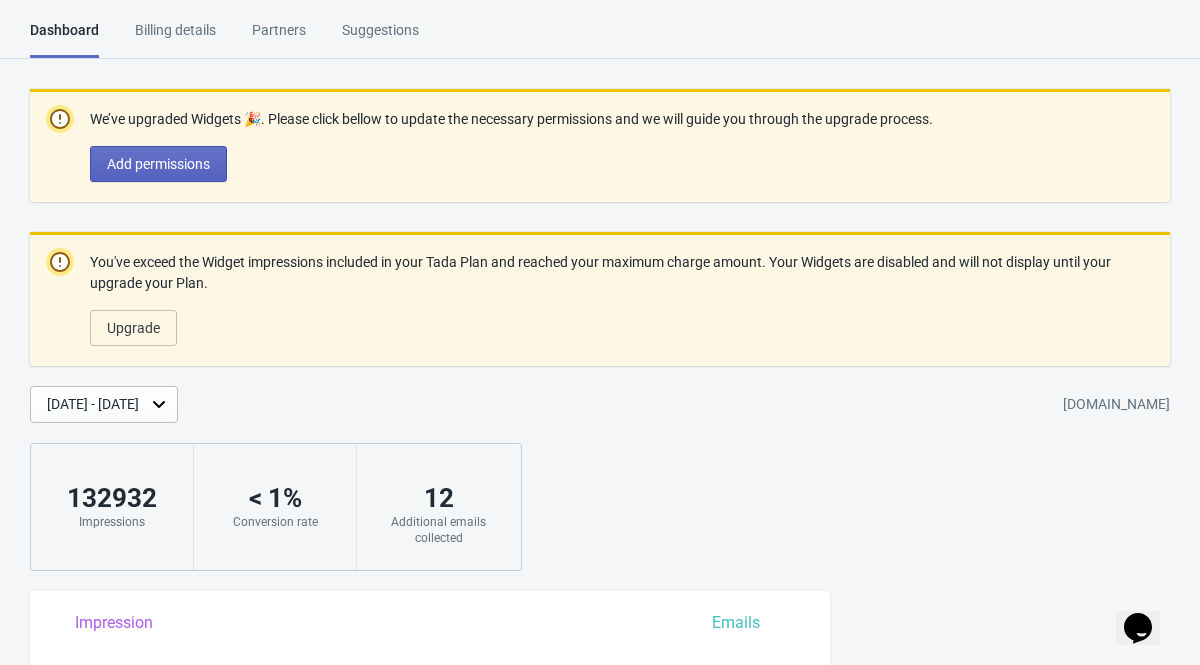click on "Dashboard Billing details Partners Suggestions Dashboard Billing details Partners Suggestions" at bounding box center [600, 39] 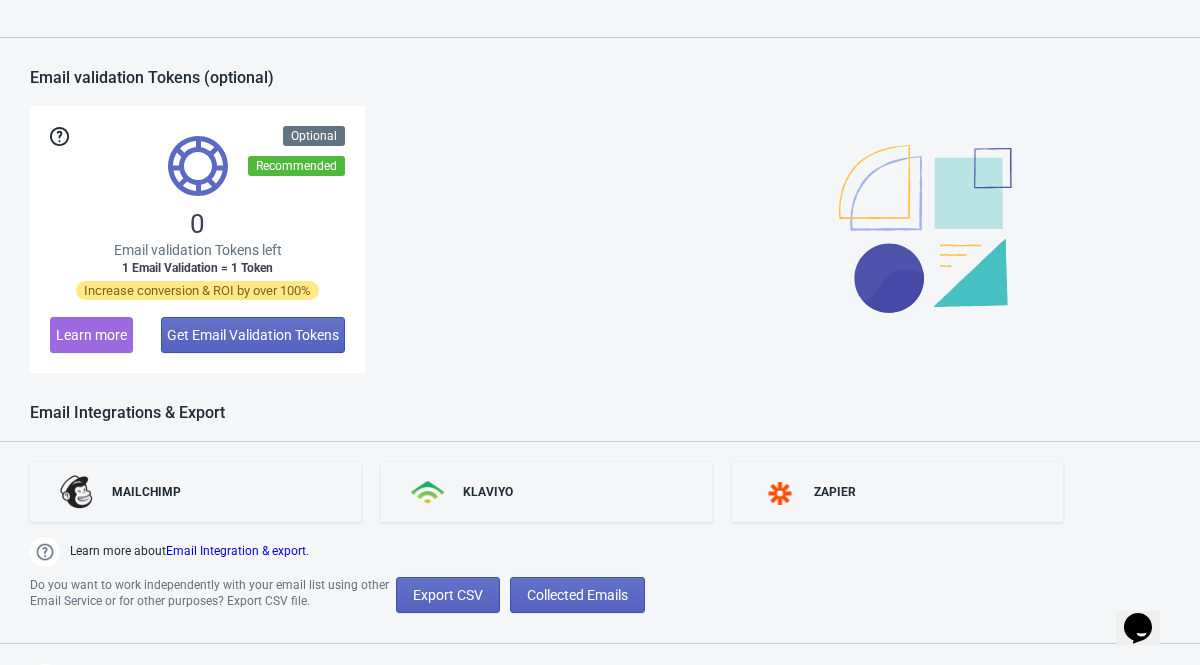 scroll, scrollTop: 1762, scrollLeft: 0, axis: vertical 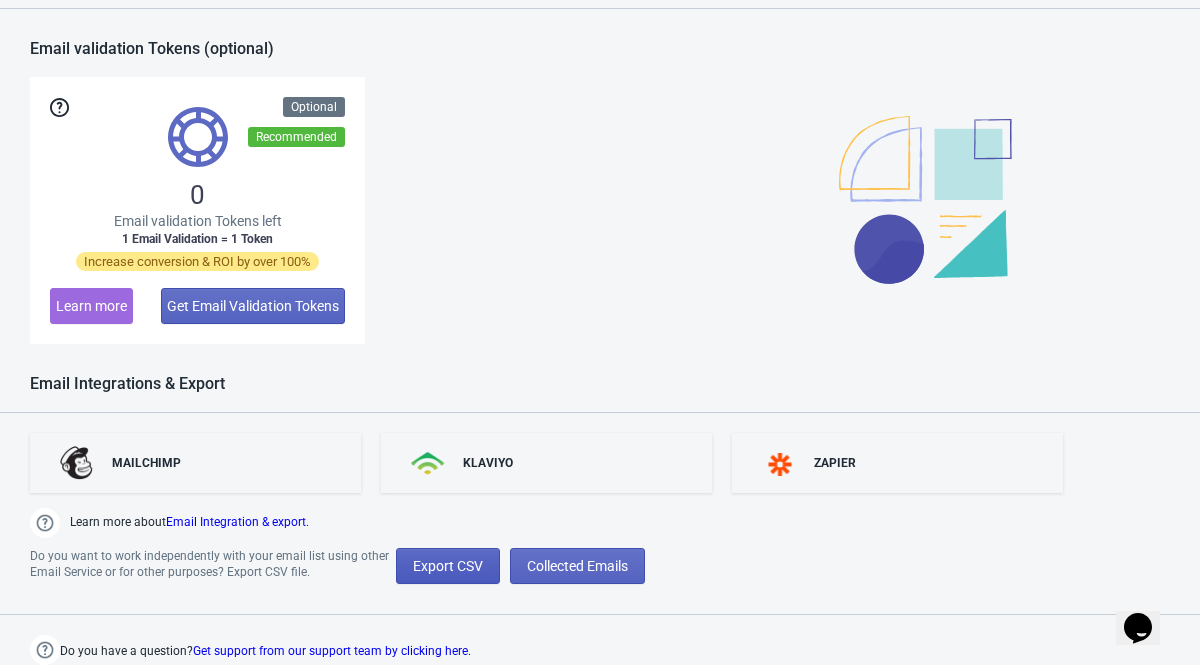 click on "Export CSV" at bounding box center (448, 566) 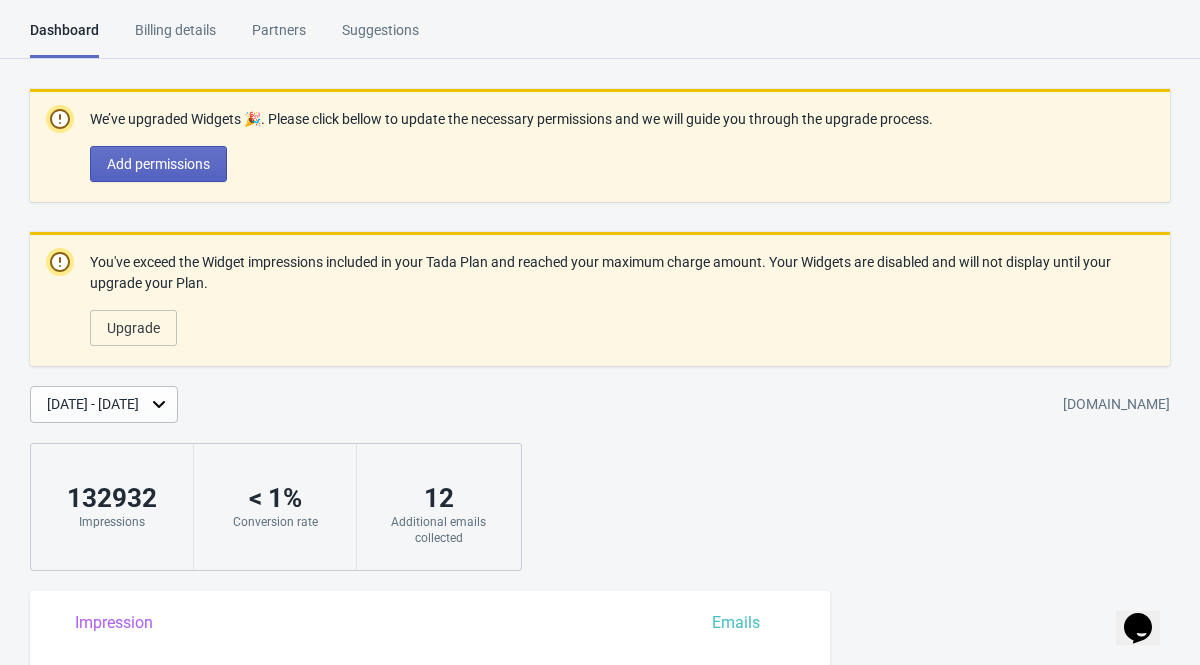 scroll, scrollTop: 1762, scrollLeft: 0, axis: vertical 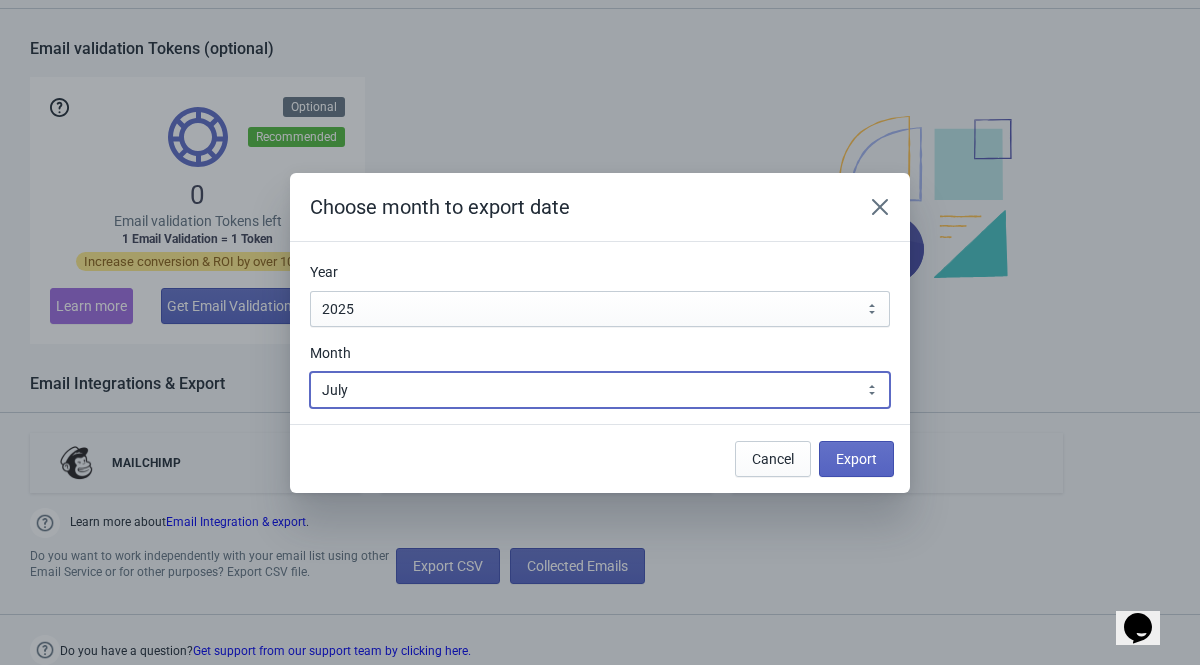 click on "January February March April May June July August September October November December" at bounding box center (600, 390) 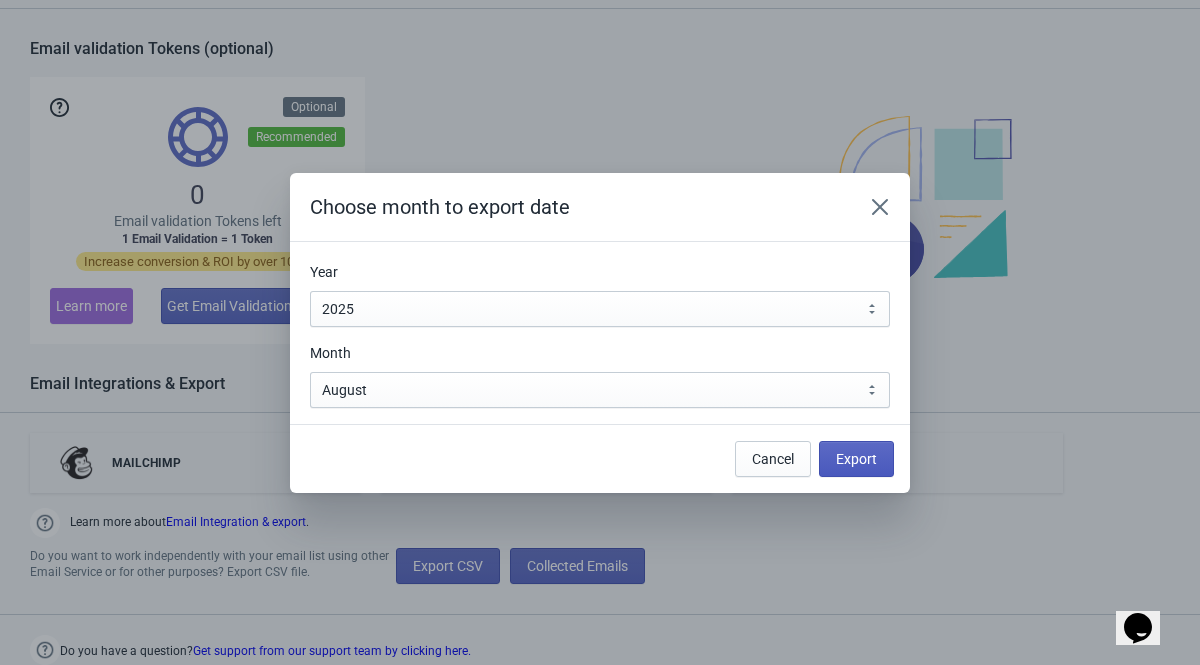click on "Export" at bounding box center [856, 459] 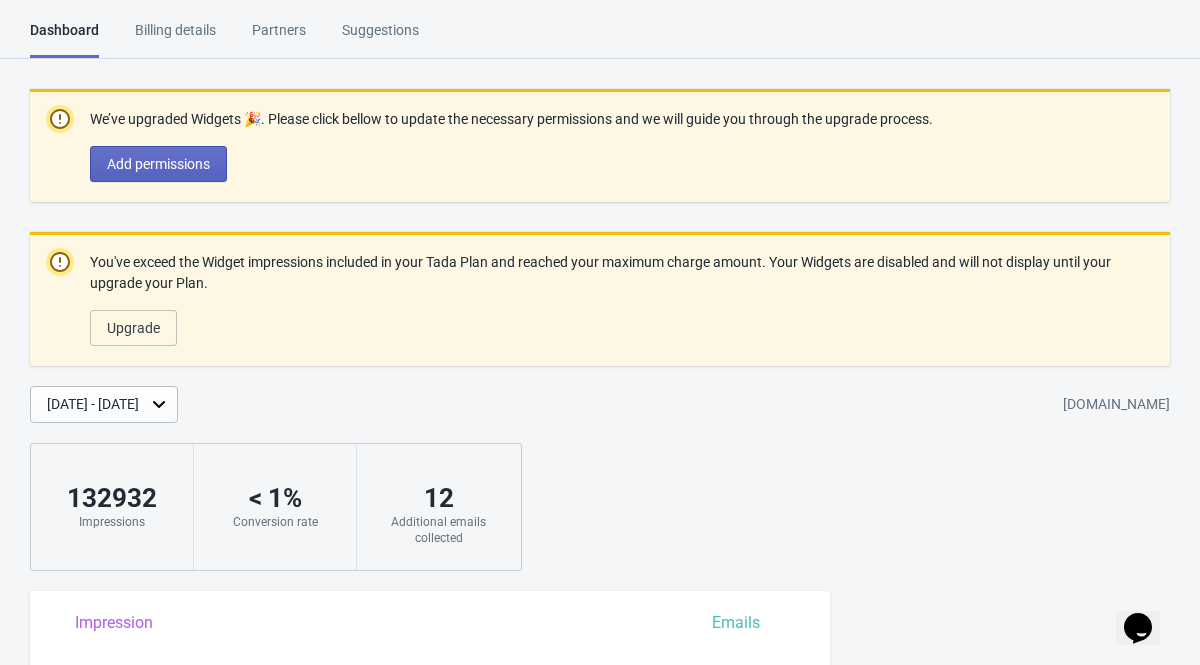 scroll, scrollTop: 1762, scrollLeft: 0, axis: vertical 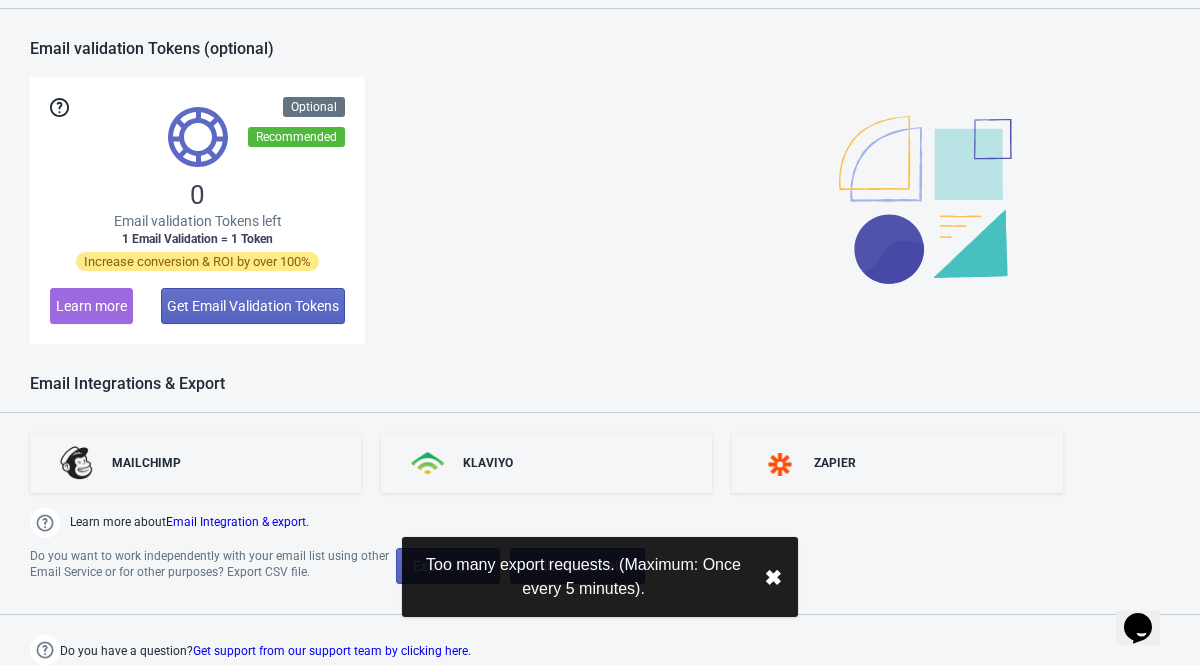 click on "✖︎" at bounding box center [773, 577] 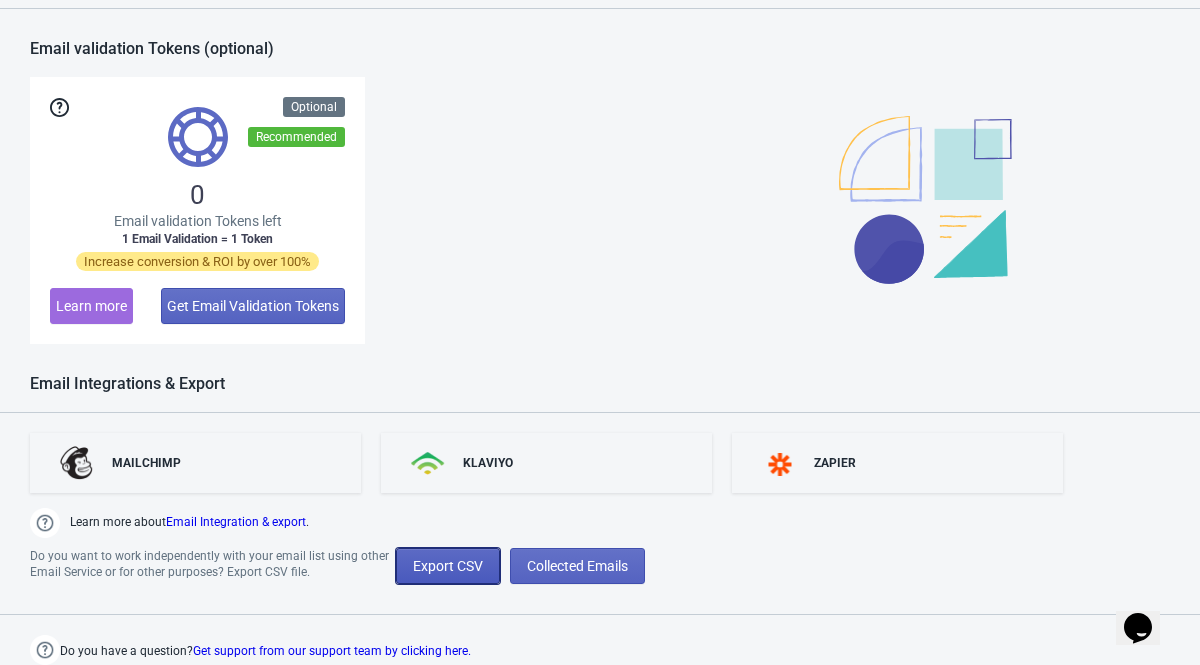 click on "Export CSV" at bounding box center [448, 566] 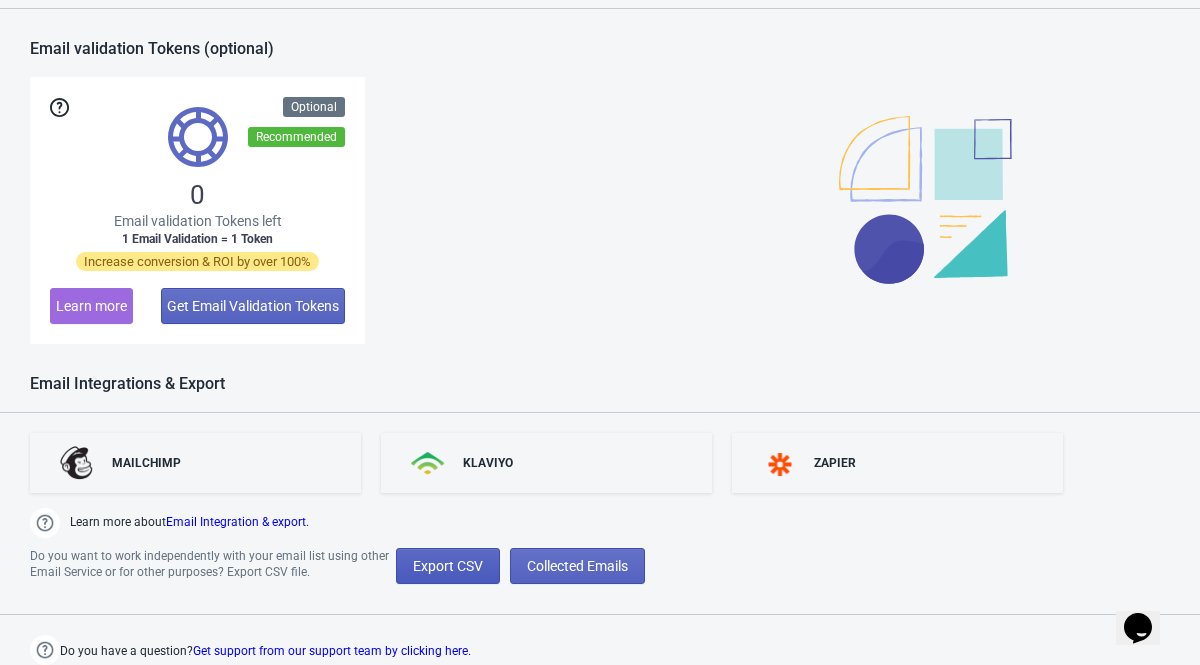 select on "2025" 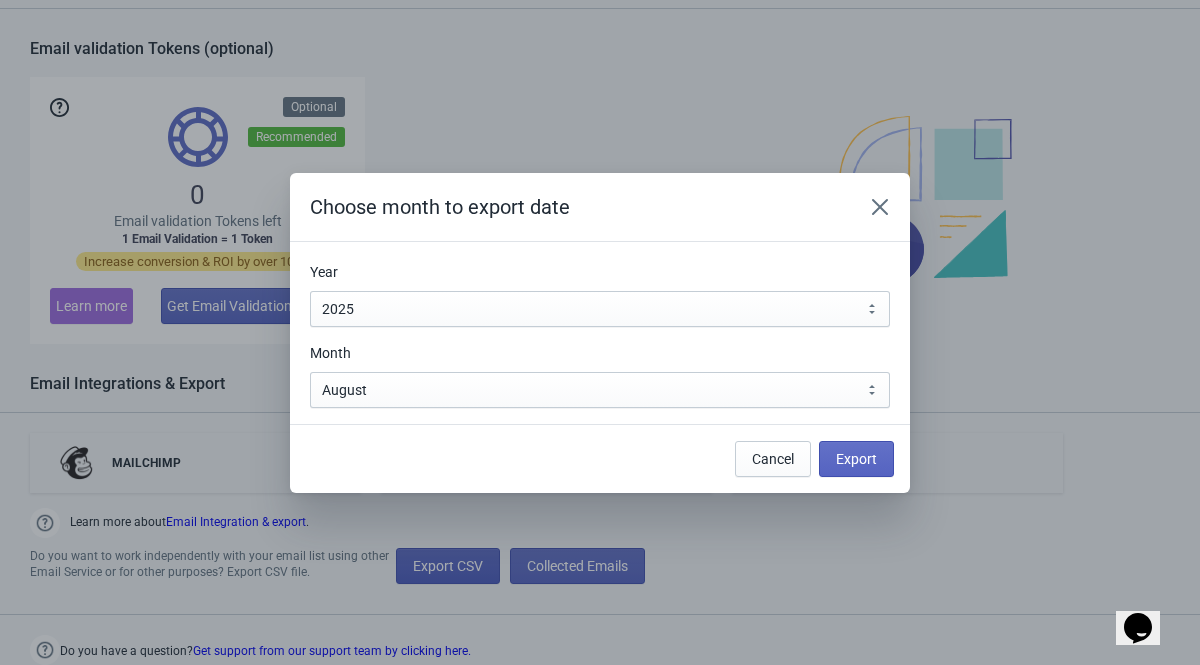 scroll, scrollTop: 0, scrollLeft: 0, axis: both 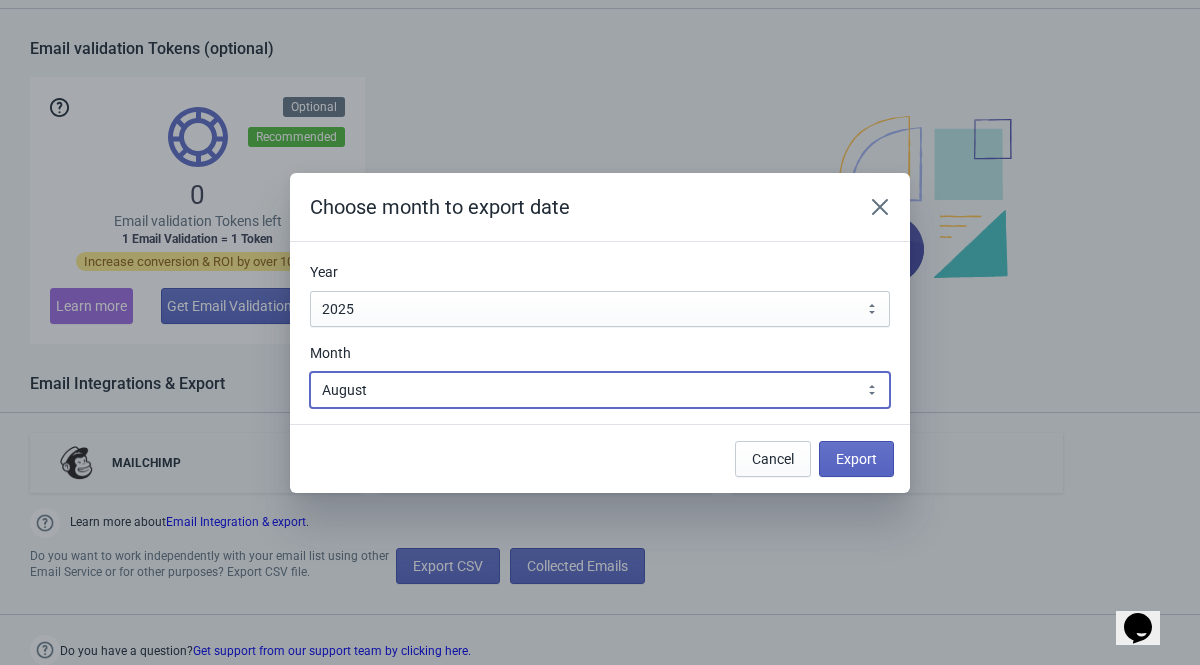 click on "January February March April May June July August September October November December" at bounding box center (600, 390) 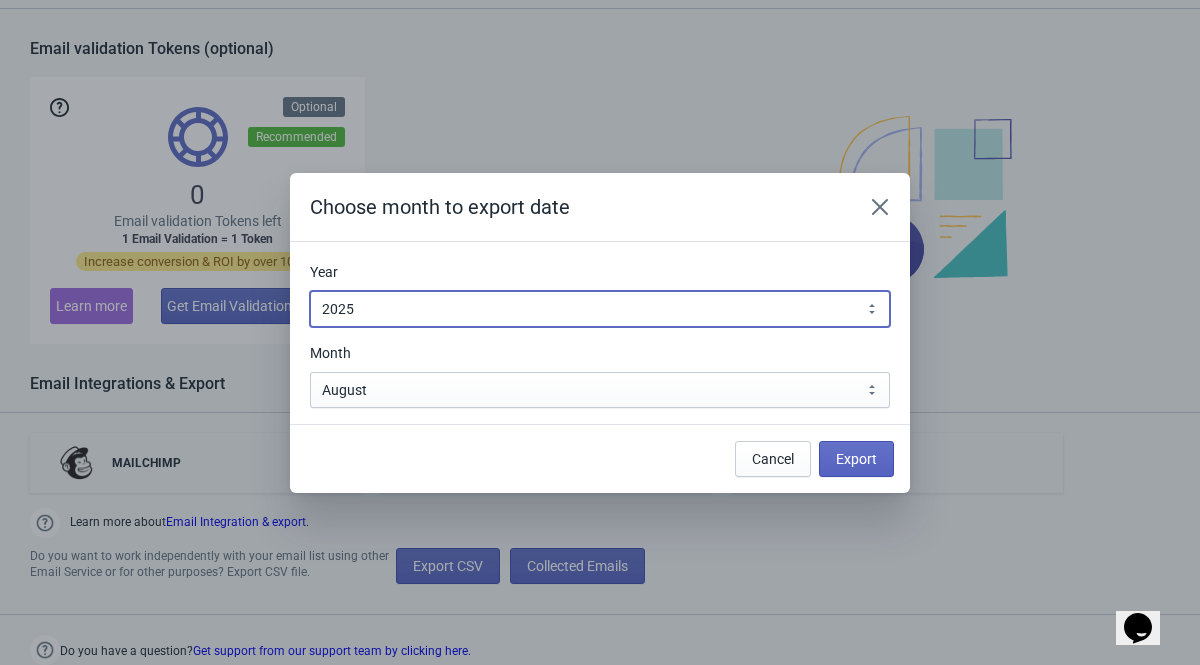 click on "2010 2011 2012 2013 2014 2015 2016 2017 2018 2019 2020 2021 2022 2023 2024 2025 2026 2027 2028 2029 2030" at bounding box center (600, 309) 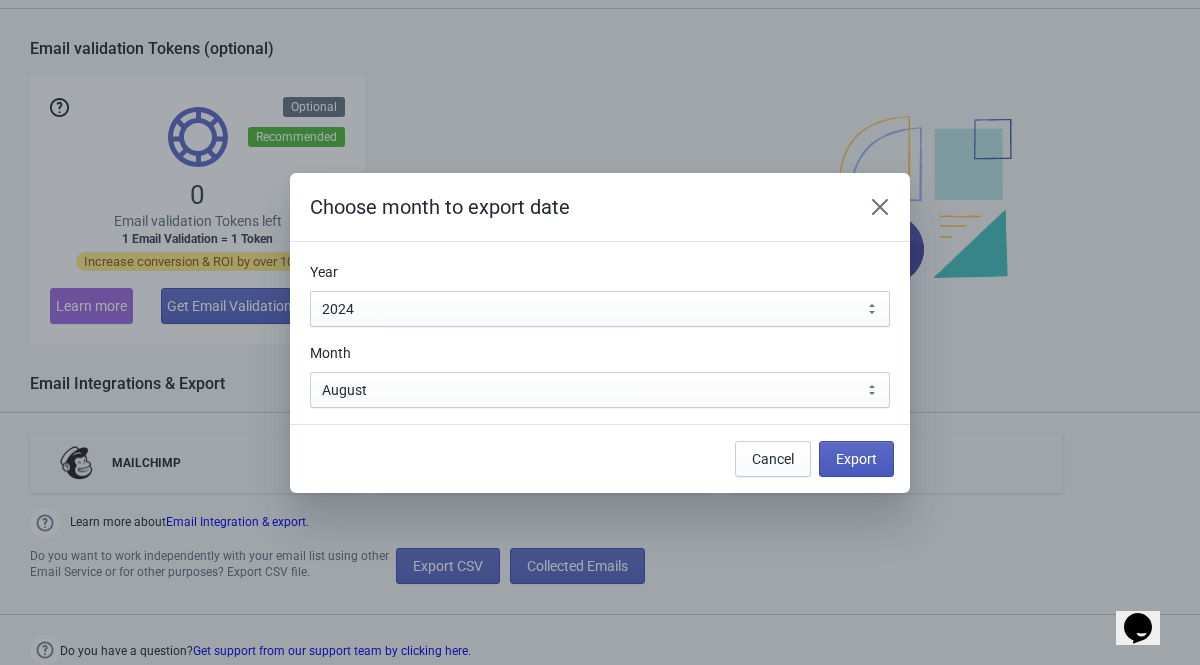 click on "Export" at bounding box center (856, 459) 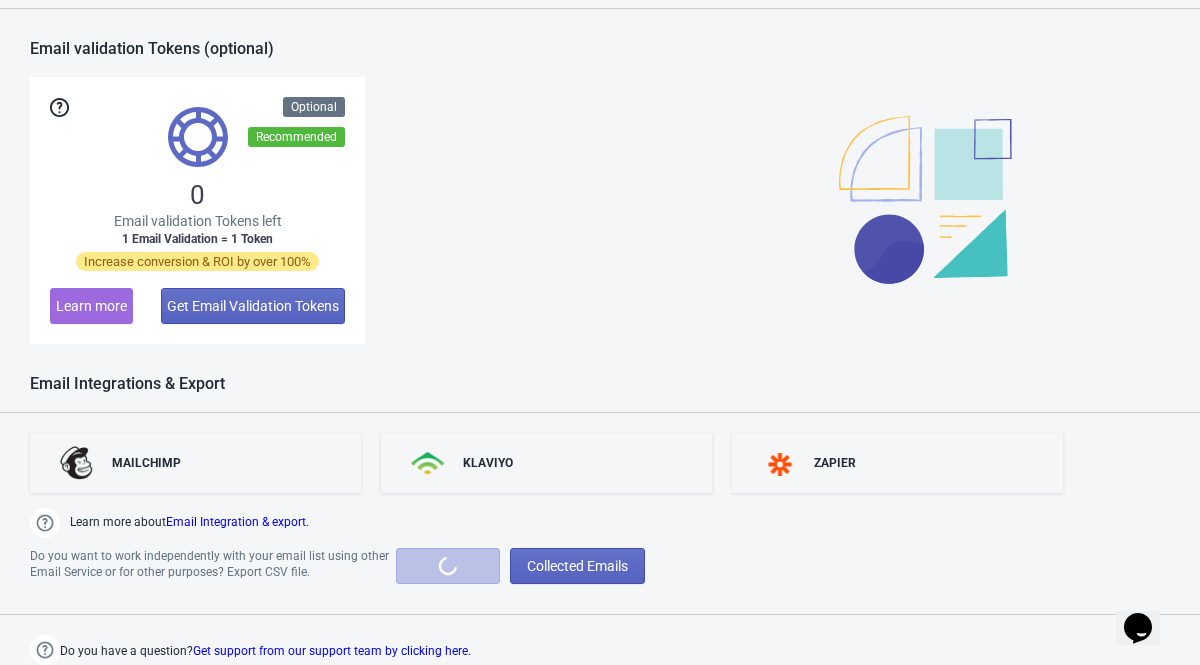 scroll, scrollTop: 0, scrollLeft: 0, axis: both 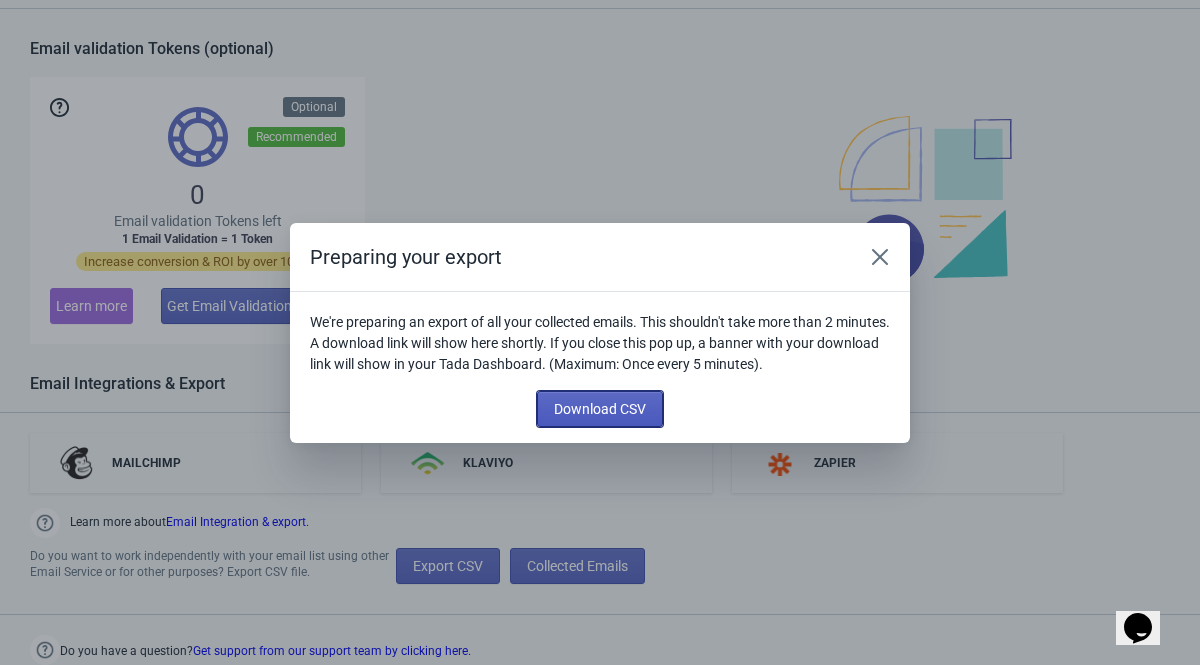 click on "Download CSV" at bounding box center (600, 409) 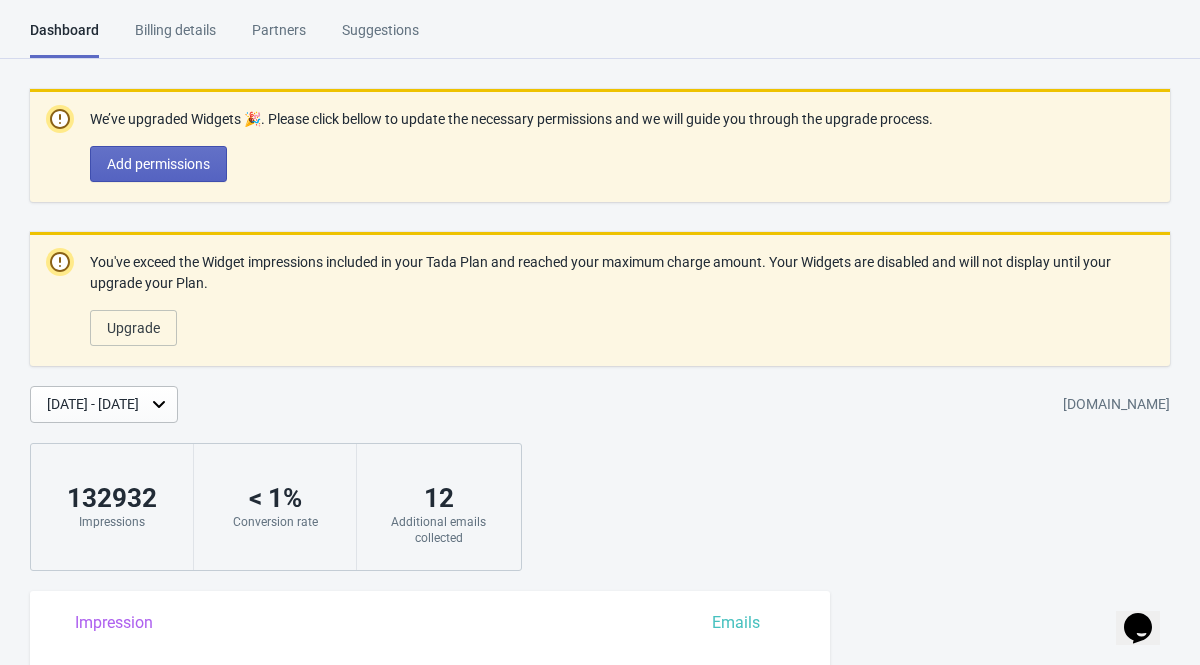scroll, scrollTop: 1762, scrollLeft: 0, axis: vertical 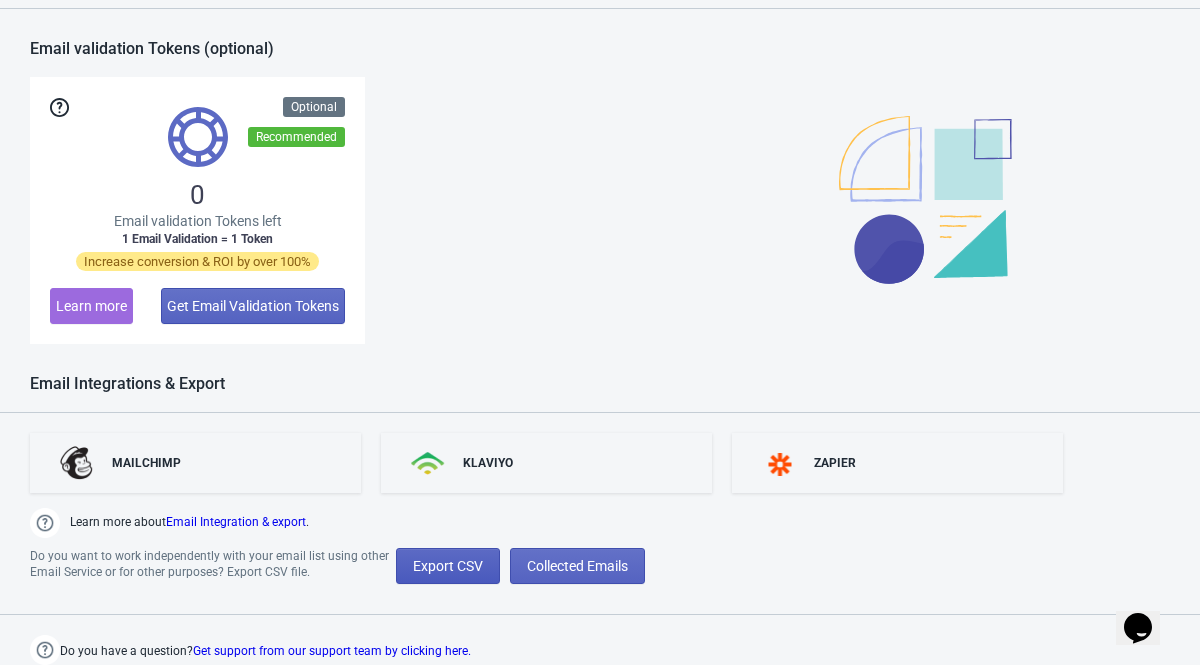 click on "Export CSV" at bounding box center [448, 566] 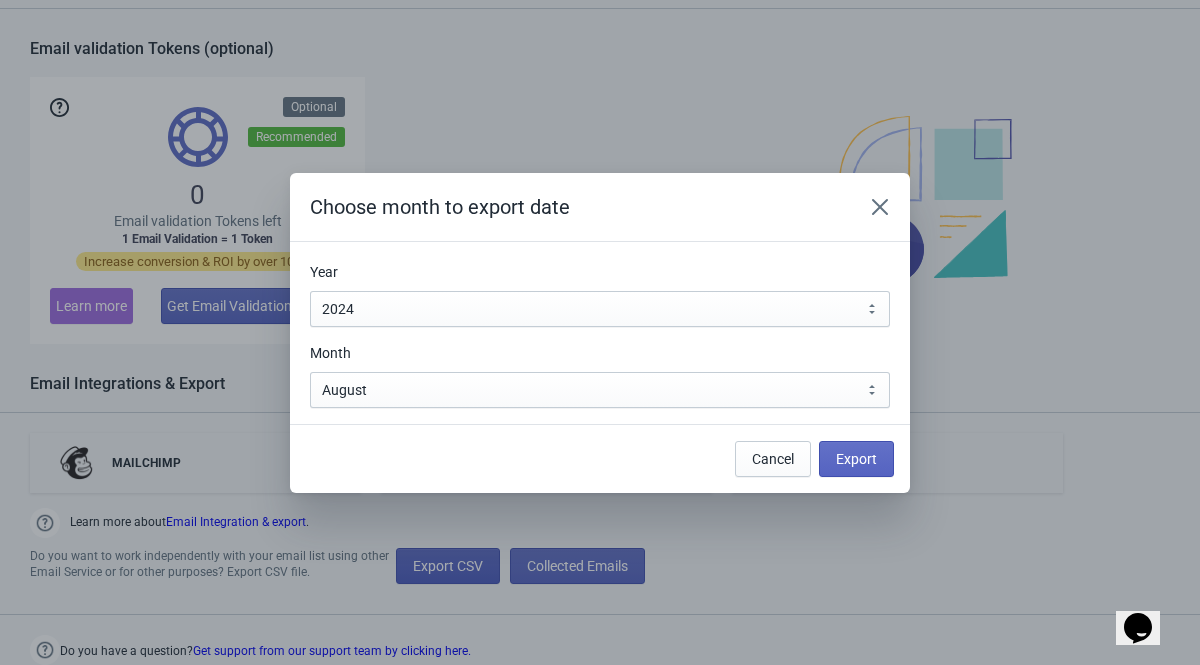 scroll, scrollTop: 0, scrollLeft: 0, axis: both 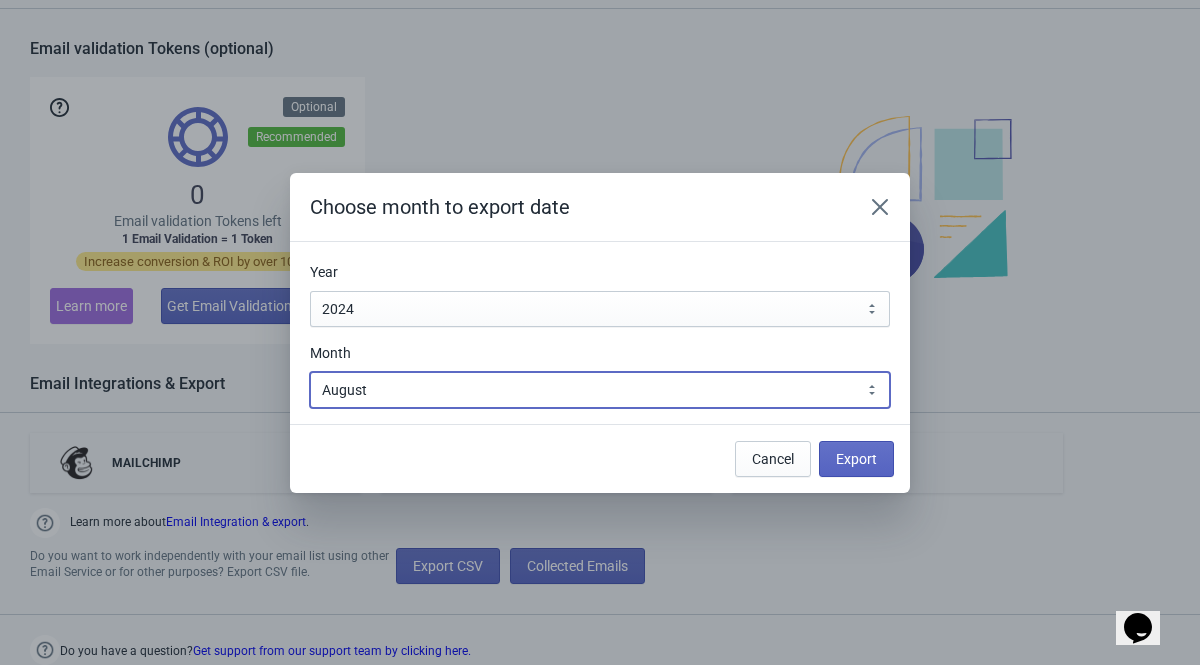 click on "January February March April May June July August September October November December" at bounding box center (600, 390) 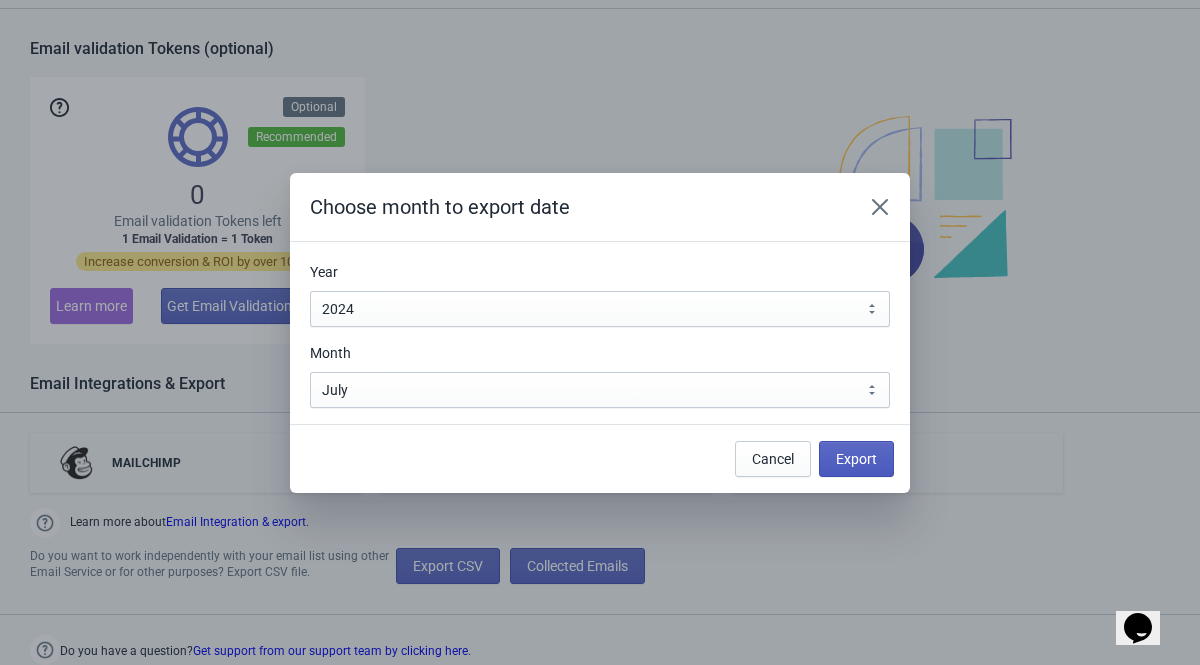 click on "Export" at bounding box center (856, 459) 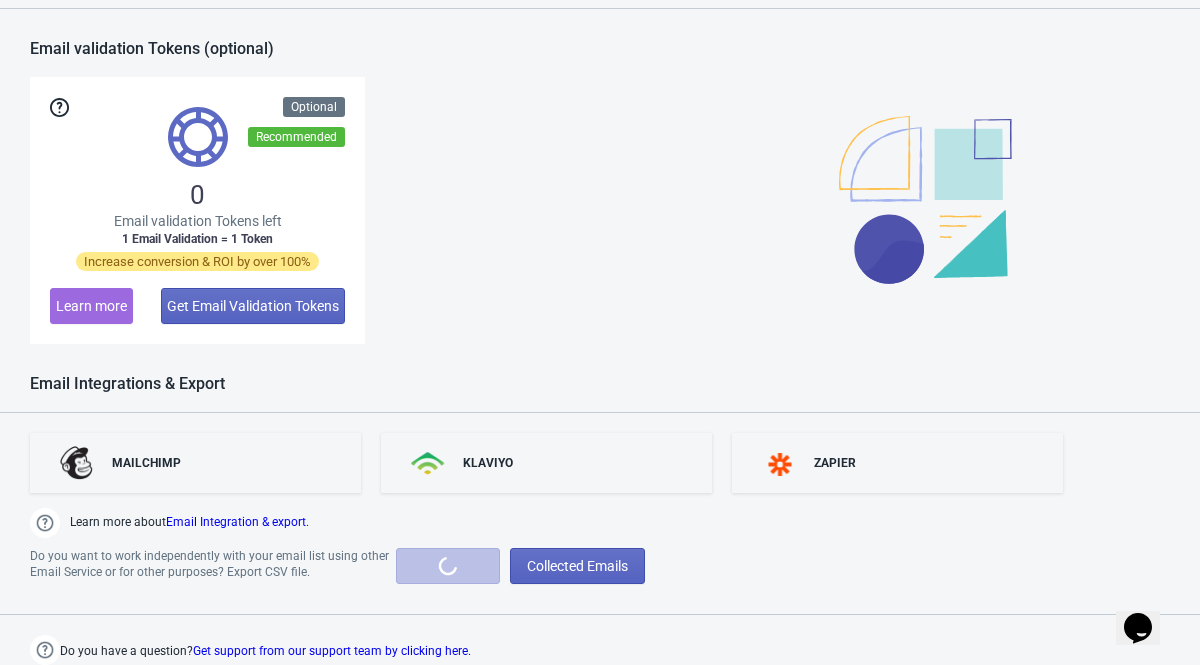 scroll, scrollTop: 0, scrollLeft: 0, axis: both 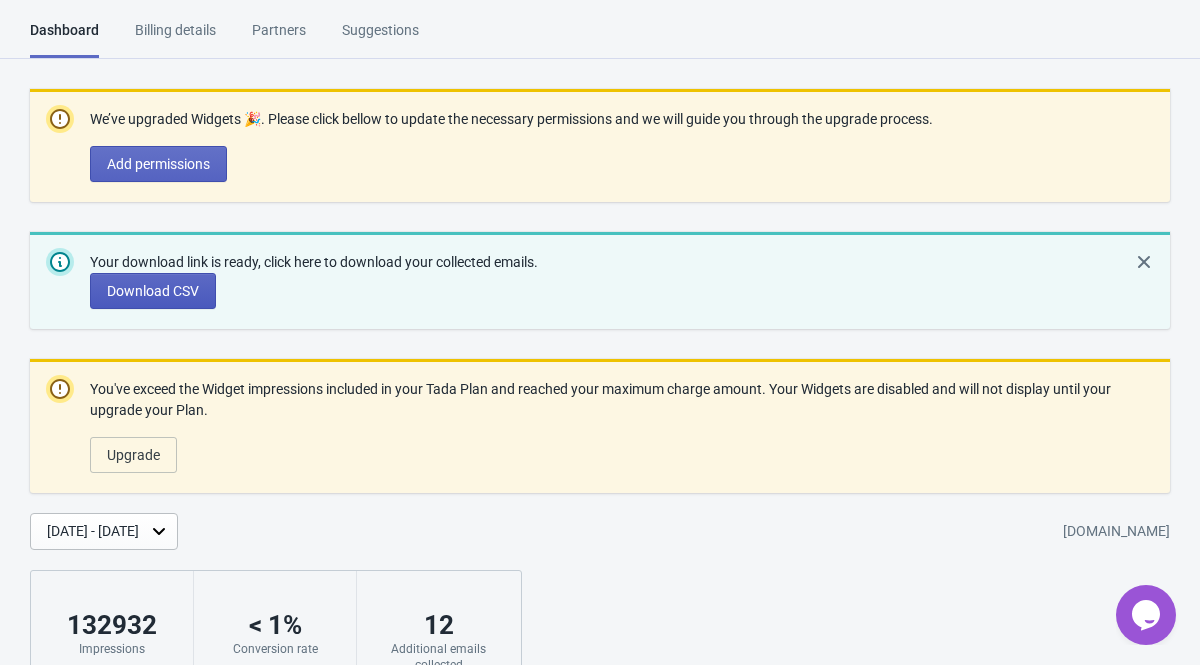 click on "Download CSV" at bounding box center [153, 291] 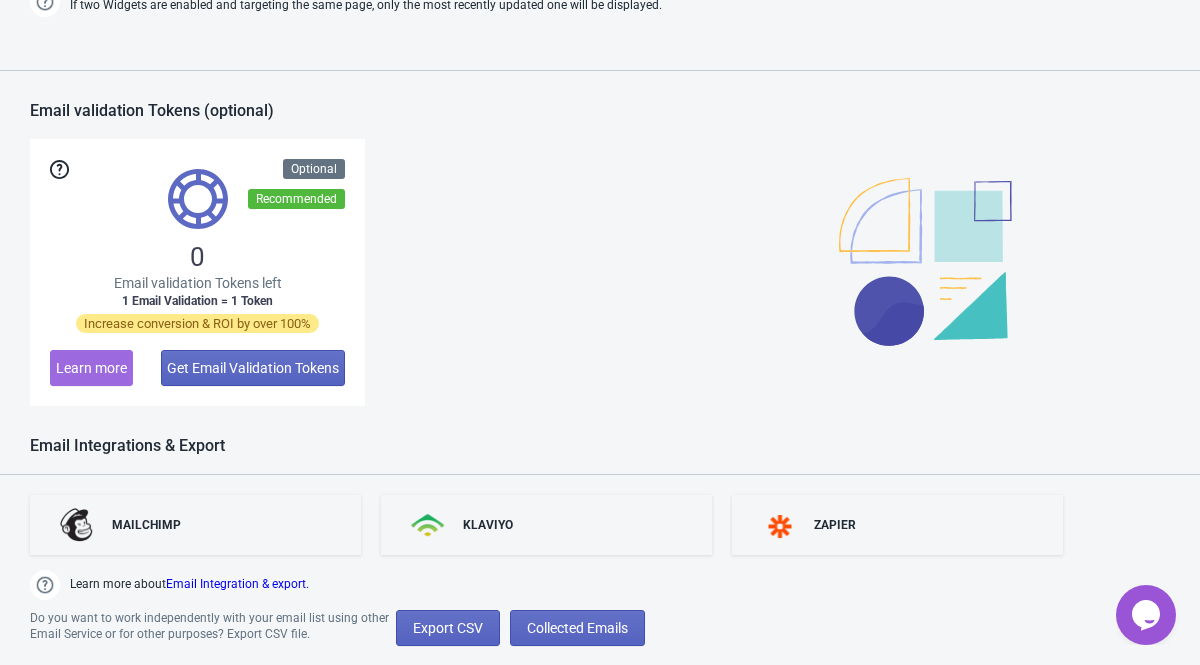 scroll, scrollTop: 1762, scrollLeft: 0, axis: vertical 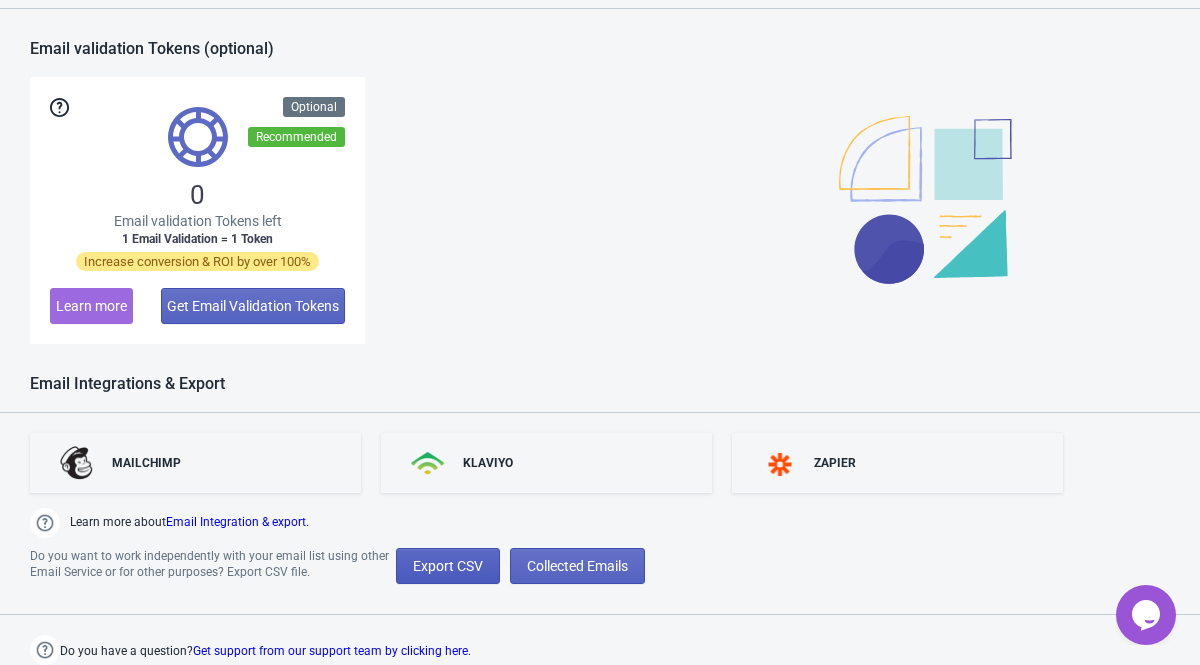 click on "Export CSV" at bounding box center [448, 566] 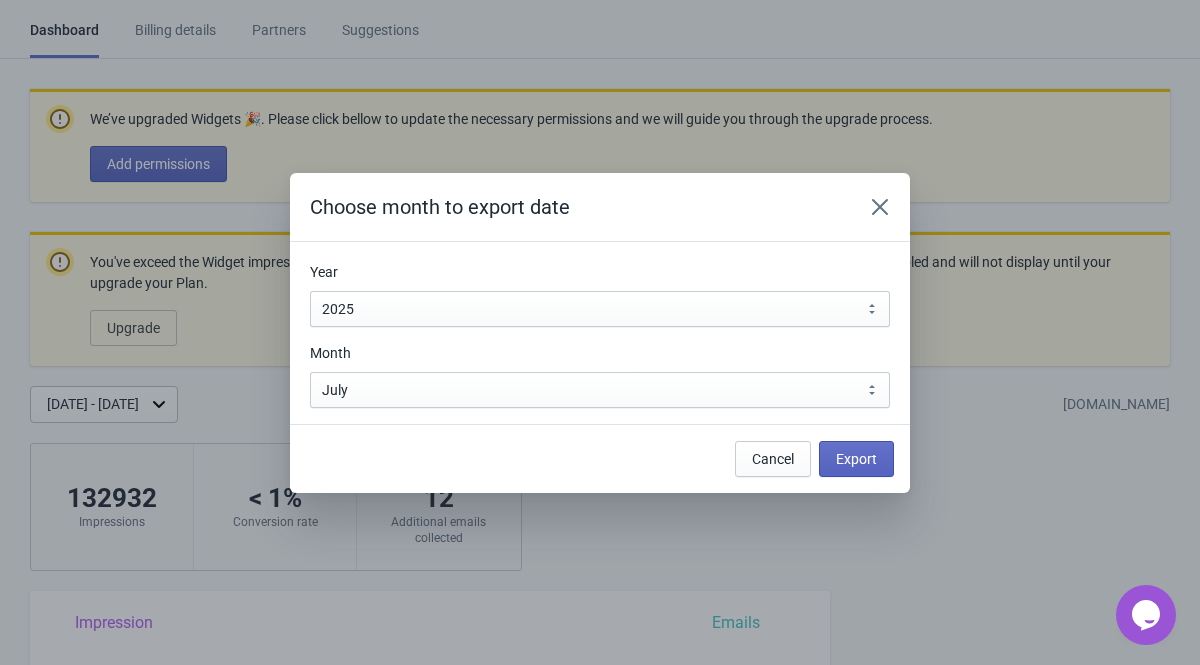 scroll, scrollTop: 0, scrollLeft: 0, axis: both 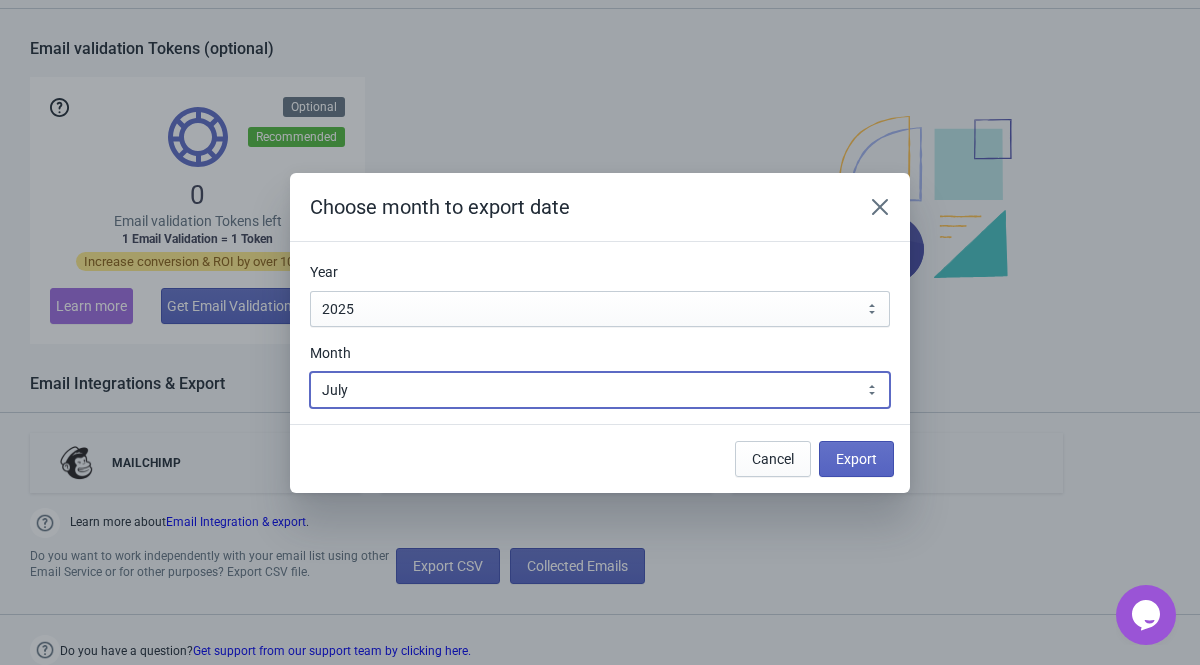 click on "January February March April May June July August September October November December" at bounding box center [600, 390] 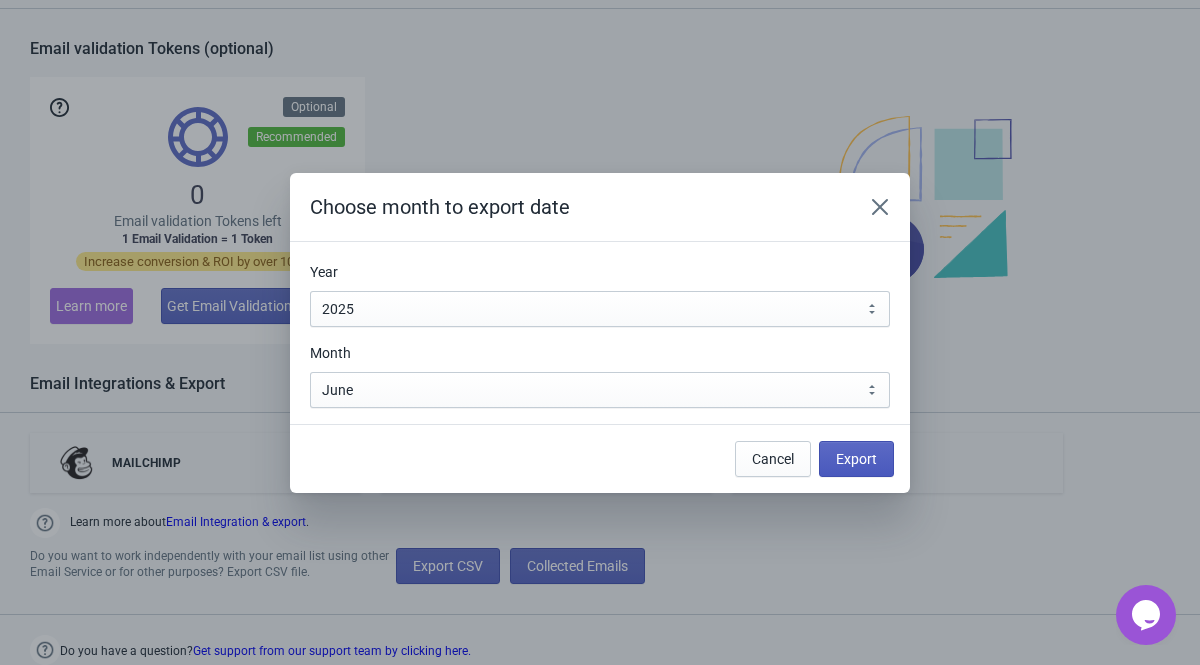 click on "Export" at bounding box center [856, 459] 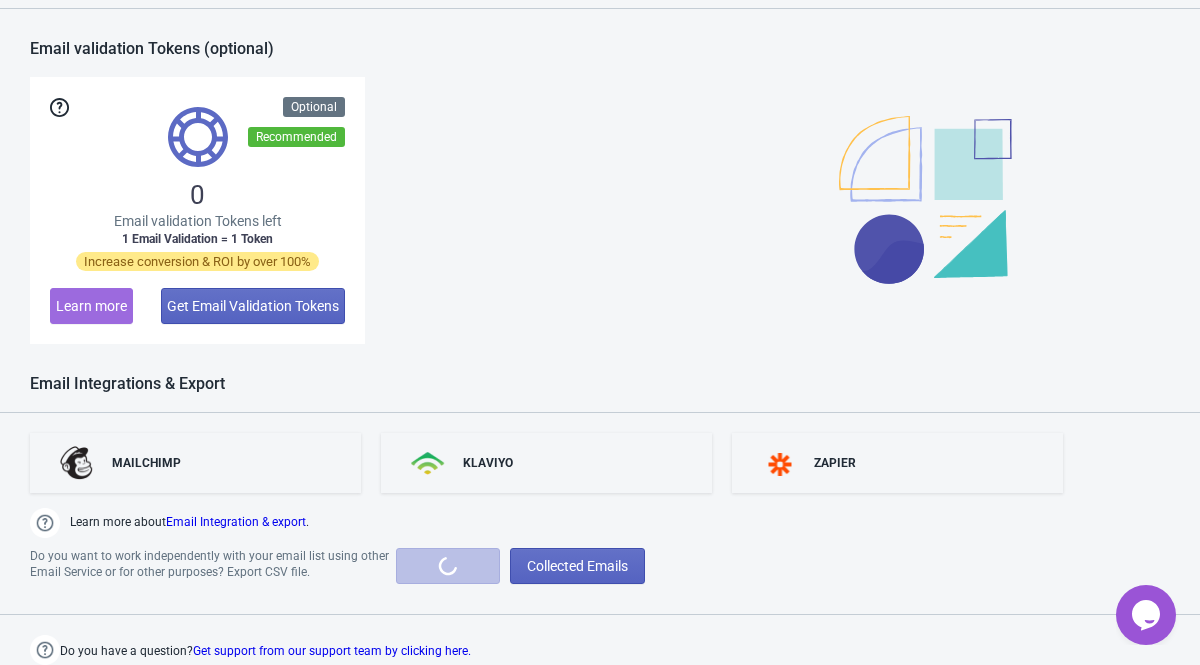 scroll, scrollTop: 0, scrollLeft: 0, axis: both 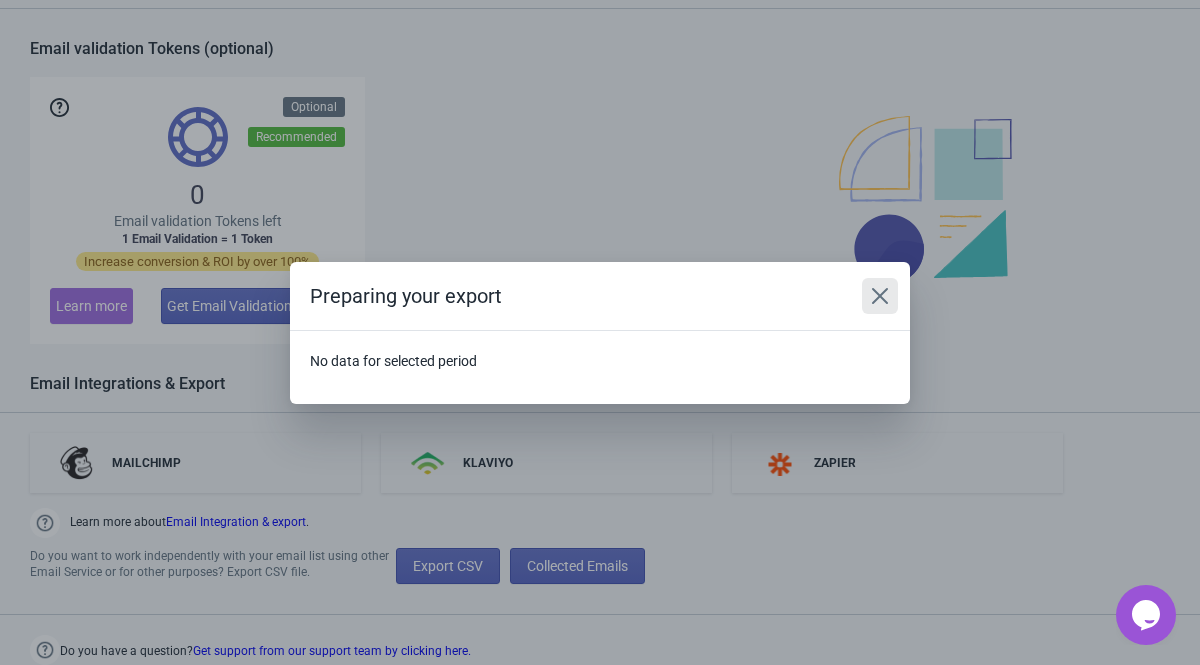 click 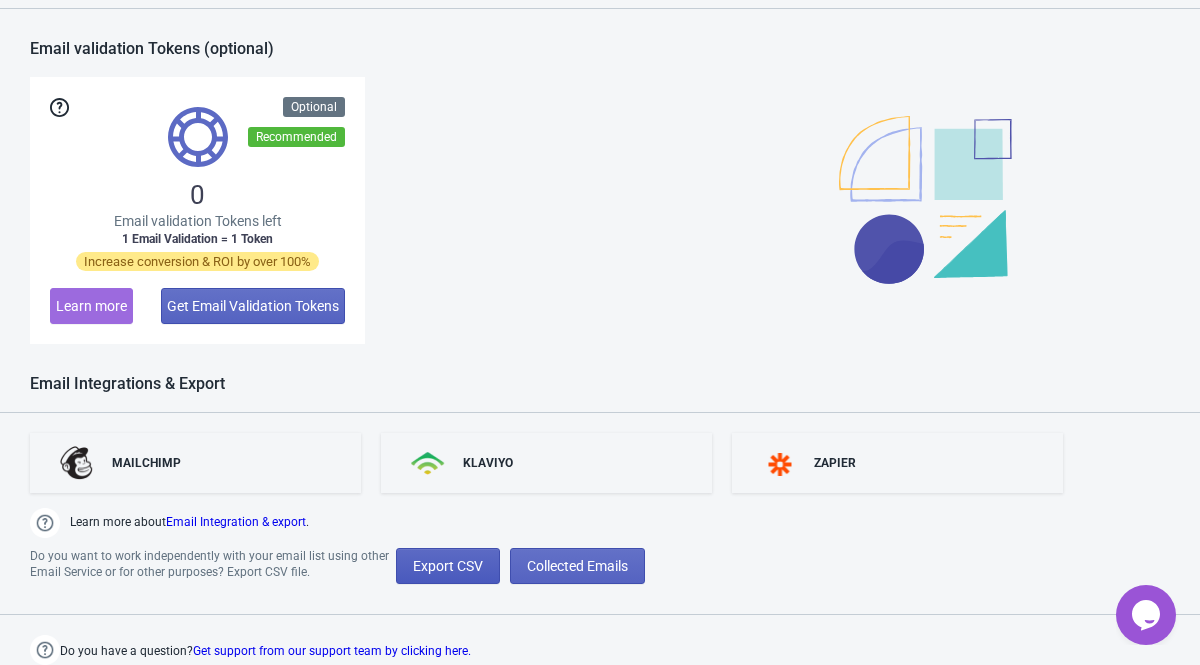 click on "Export CSV" at bounding box center (448, 566) 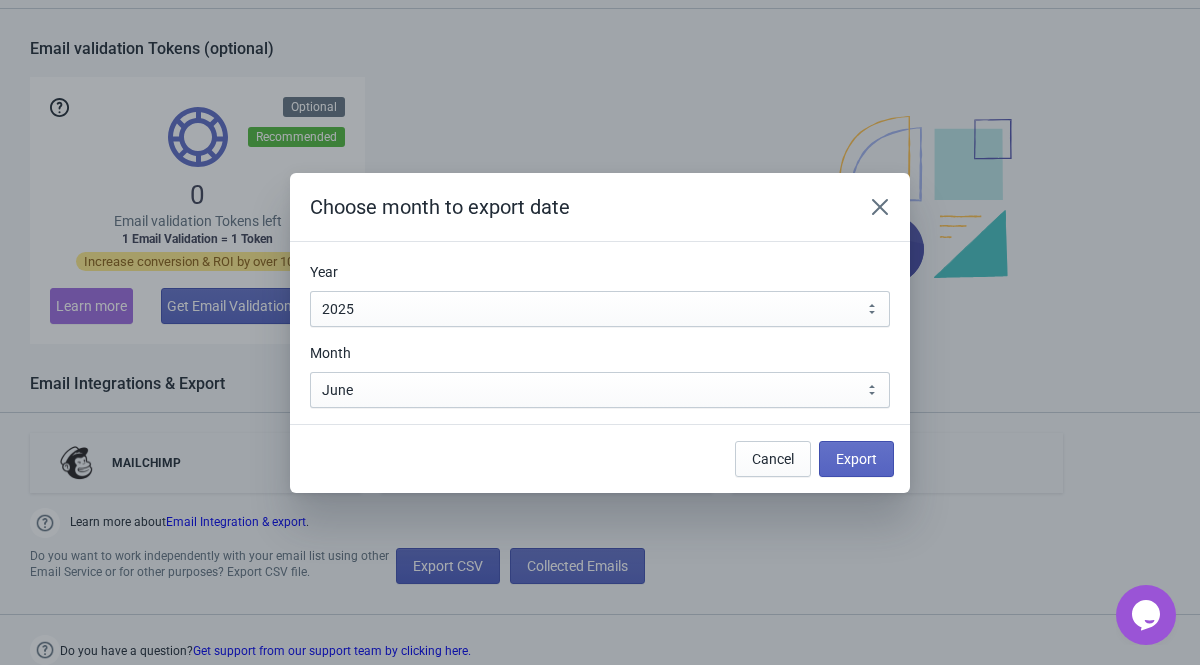 scroll, scrollTop: 0, scrollLeft: 0, axis: both 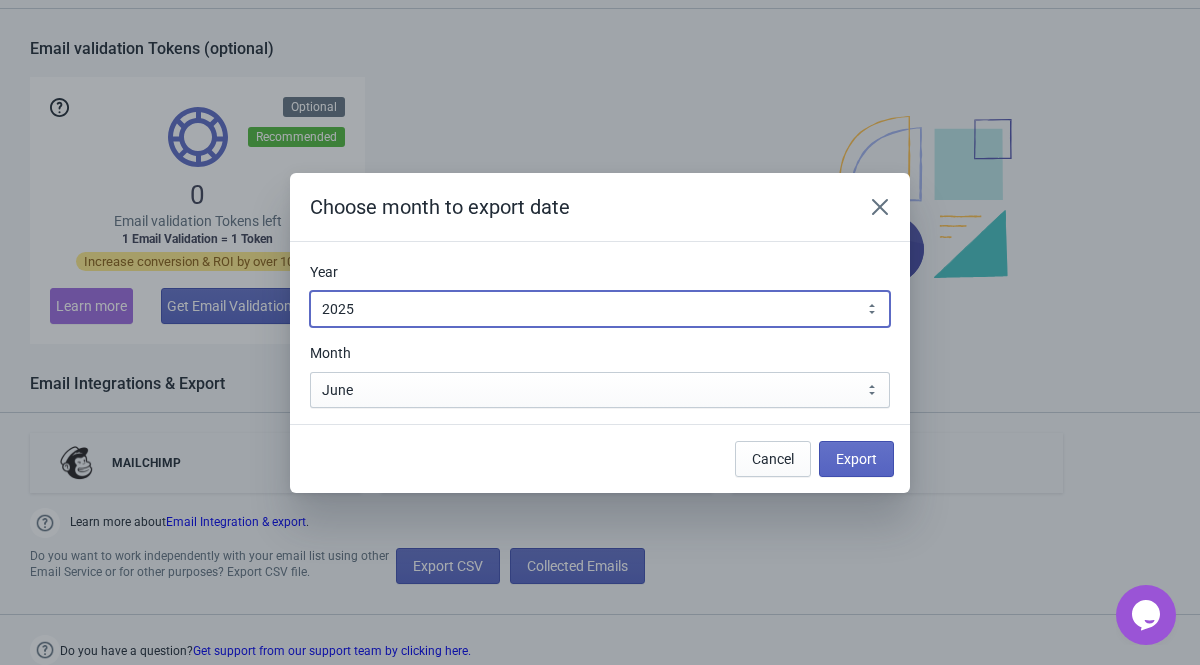 click on "2010 2011 2012 2013 2014 2015 2016 2017 2018 2019 2020 2021 2022 2023 2024 2025 2026 2027 2028 2029 2030" at bounding box center [600, 309] 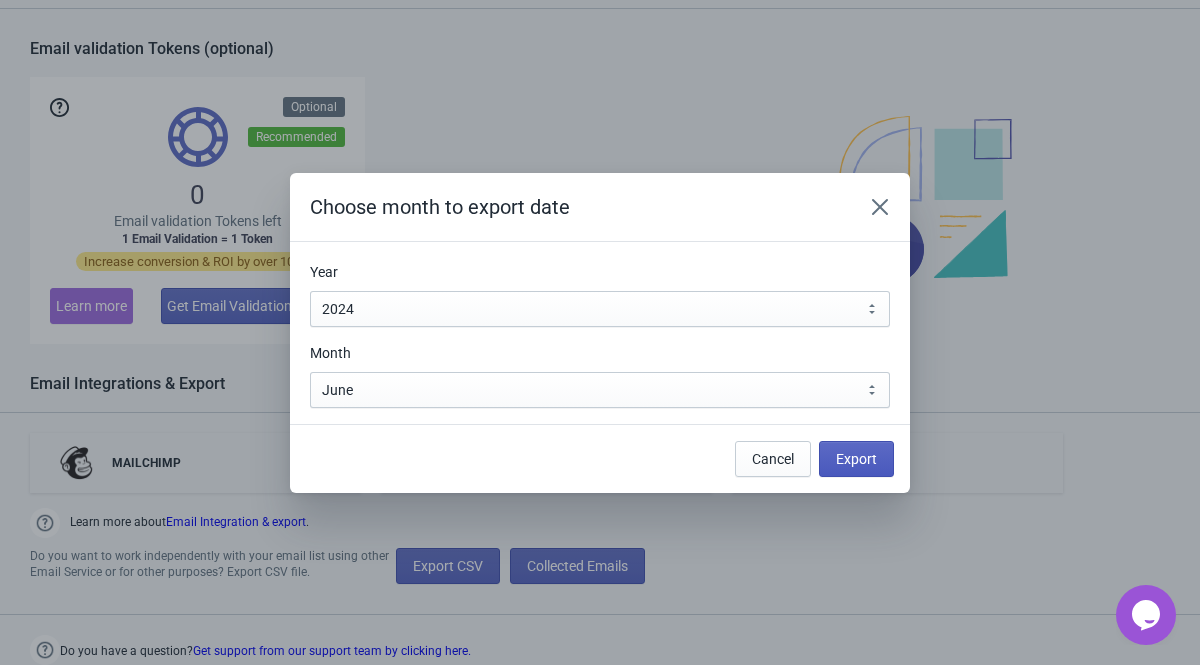 click on "Export" at bounding box center (856, 459) 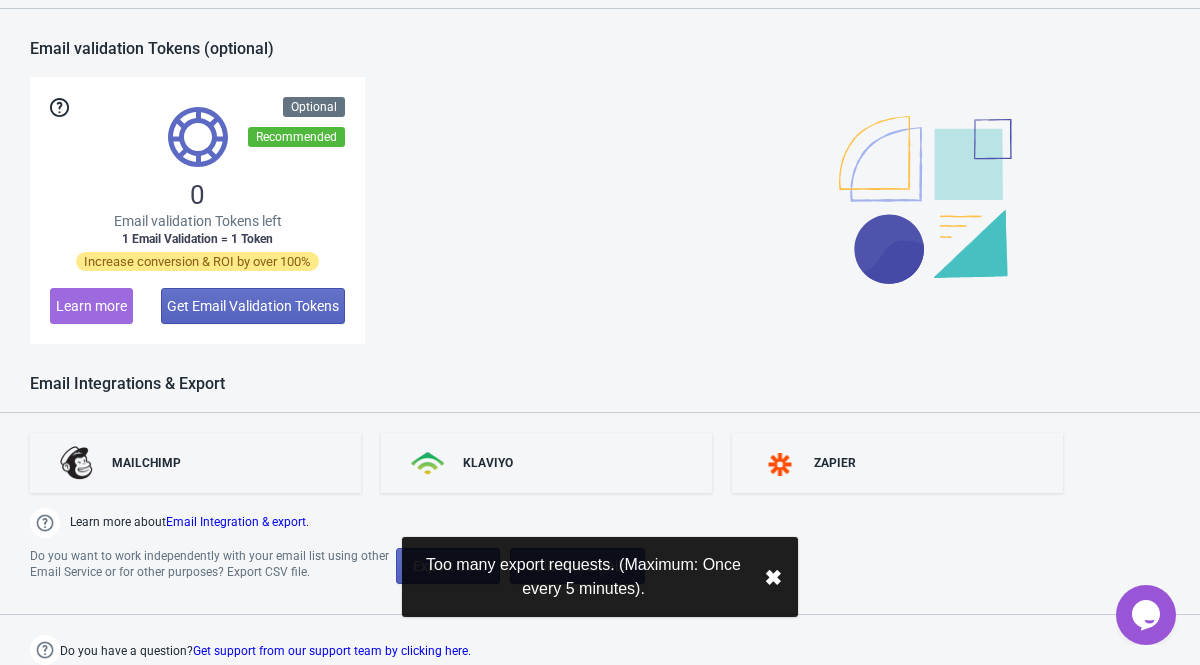 click on "✖︎" at bounding box center [773, 577] 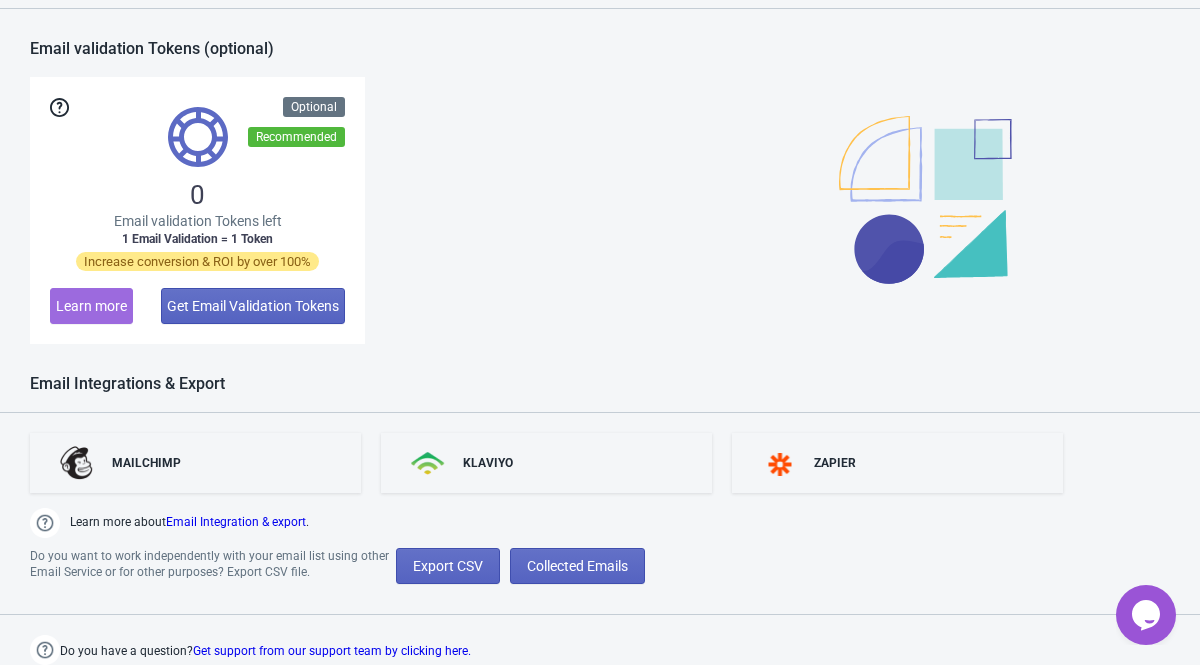 click on "0 Email validation Tokens left 1 Email Validation = 1 Token Increase conversion & ROI by over 100% Learn more Get Email Validation Tokens Optional Recommended" at bounding box center (600, 210) 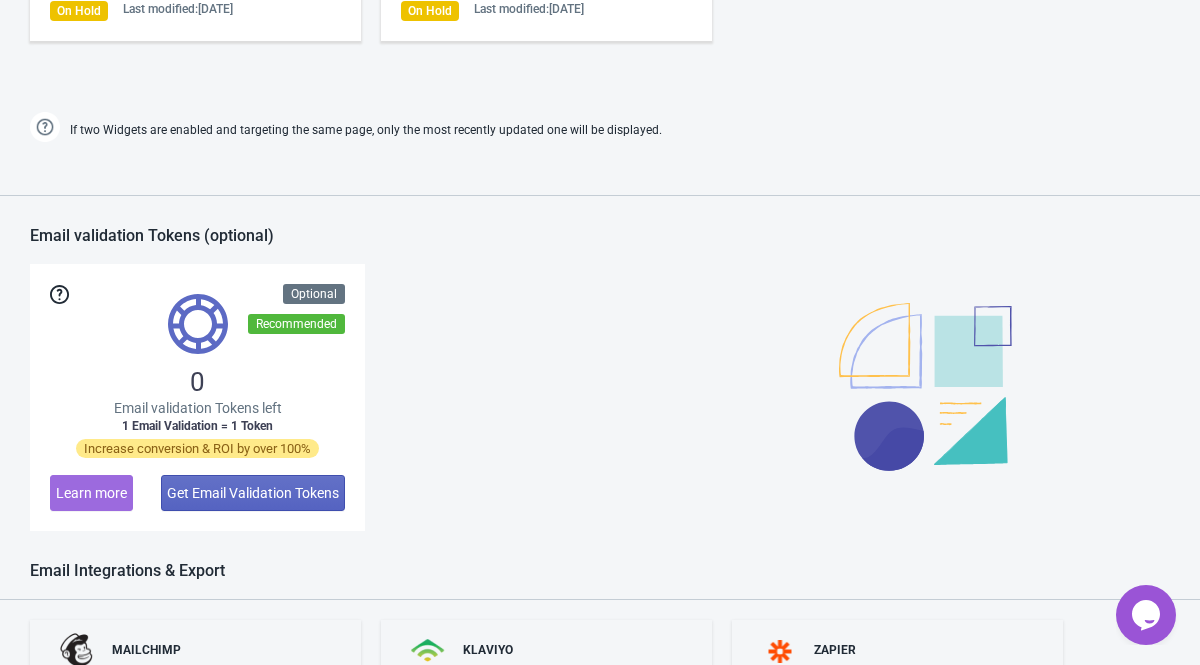 scroll, scrollTop: 1762, scrollLeft: 0, axis: vertical 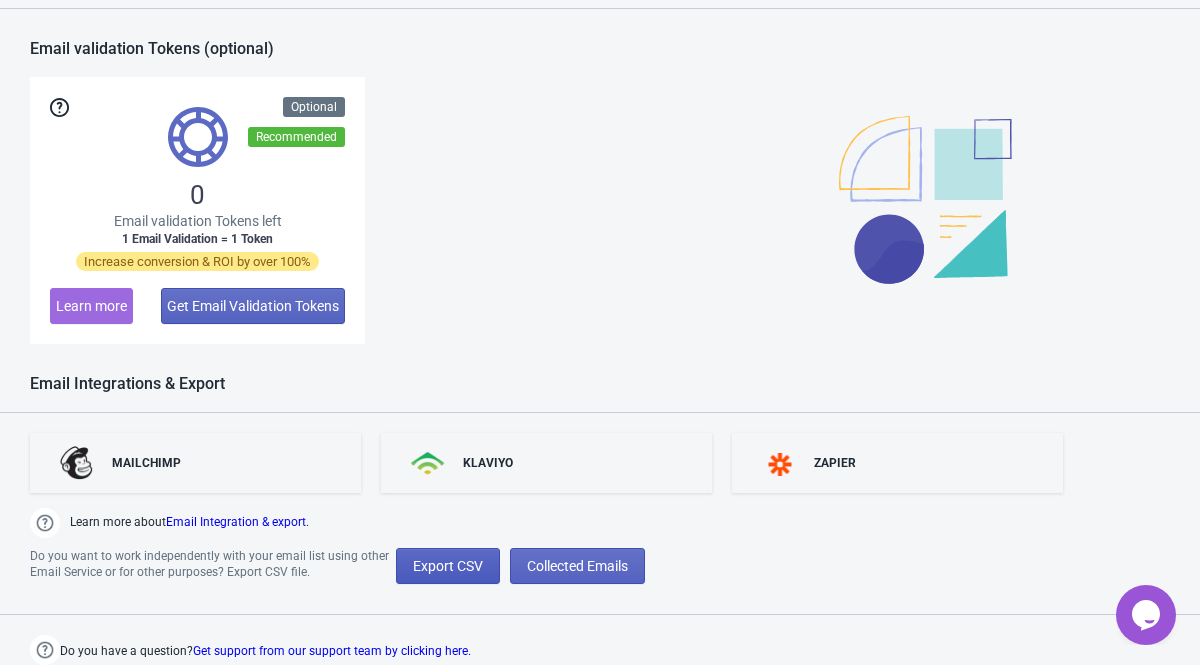 click on "Export CSV" at bounding box center [448, 566] 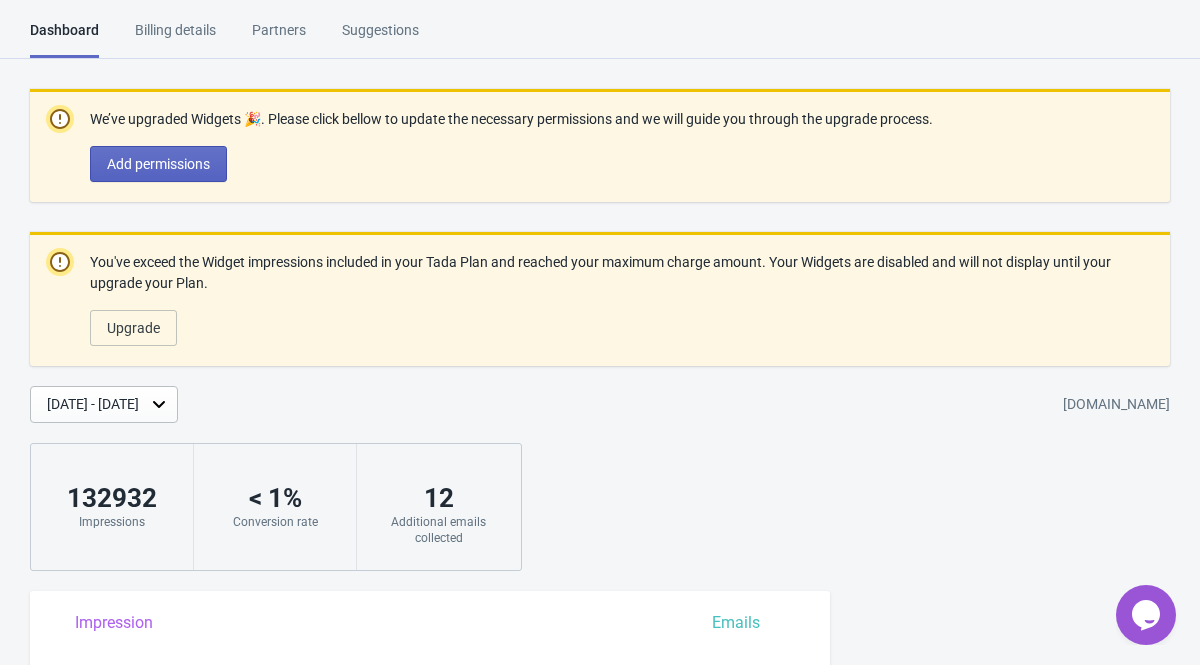 select on "2024" 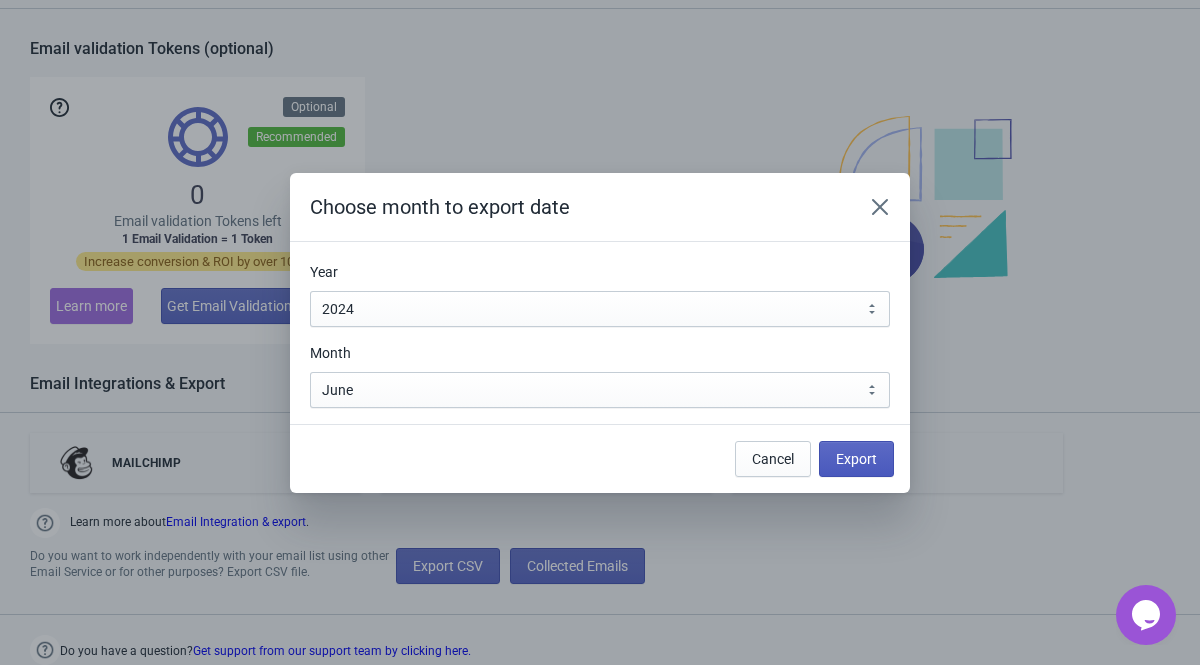 click on "Export" at bounding box center (856, 459) 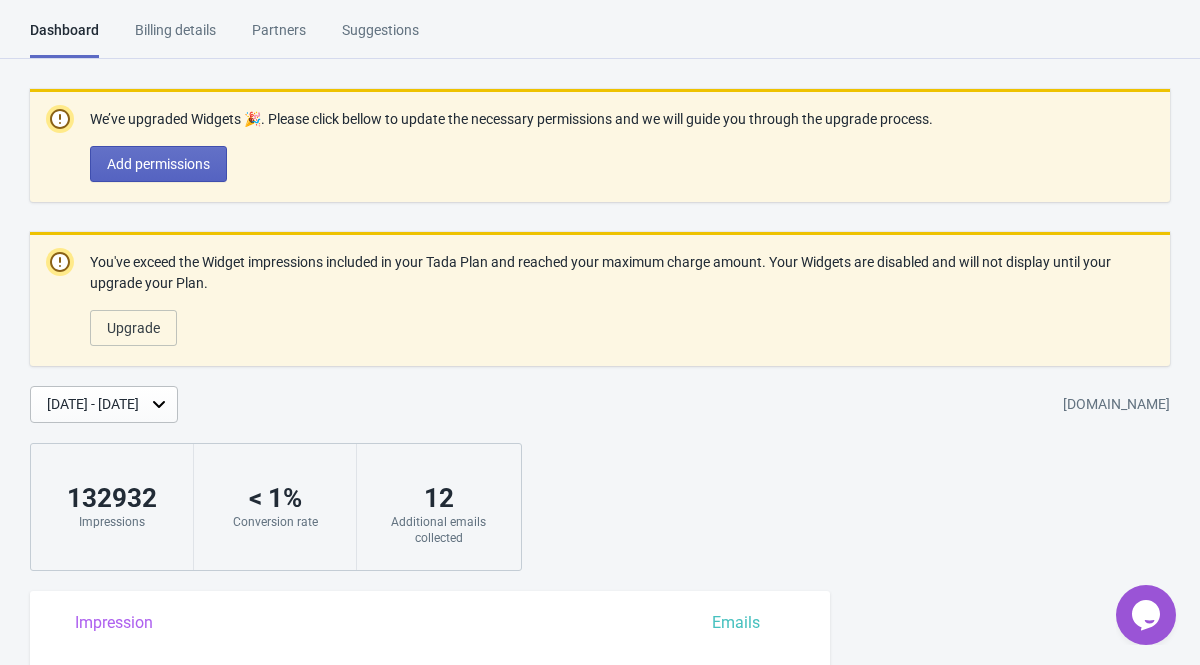 scroll, scrollTop: 1762, scrollLeft: 0, axis: vertical 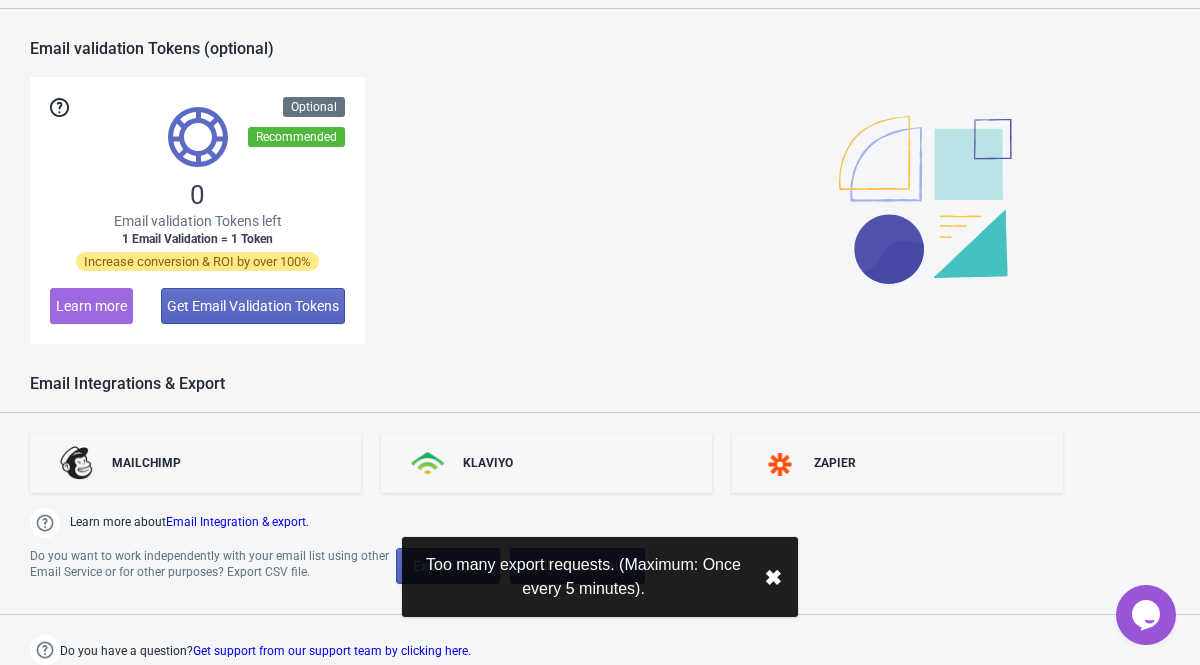 click on "✖︎" at bounding box center [773, 577] 